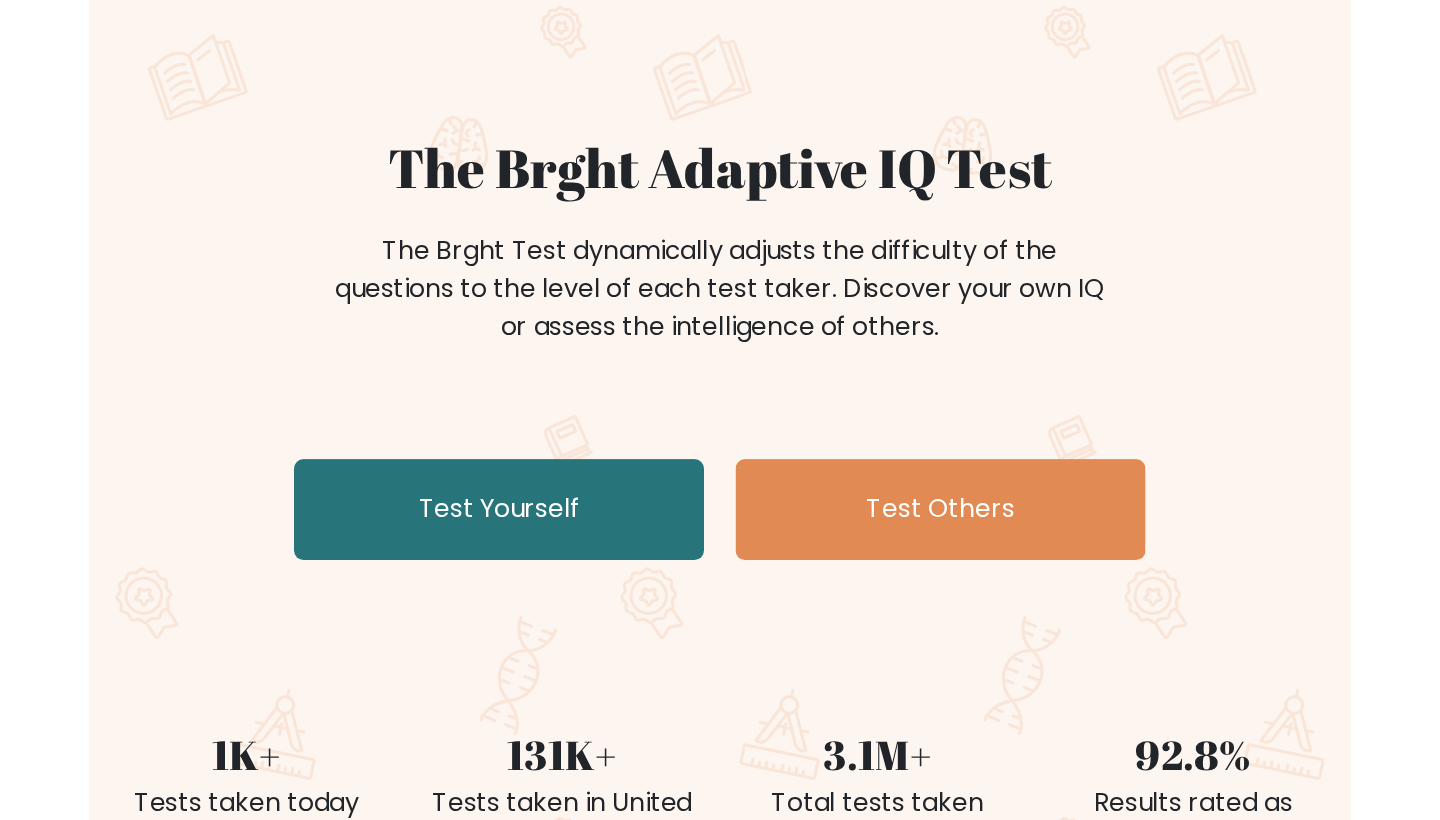 scroll, scrollTop: 124, scrollLeft: 0, axis: vertical 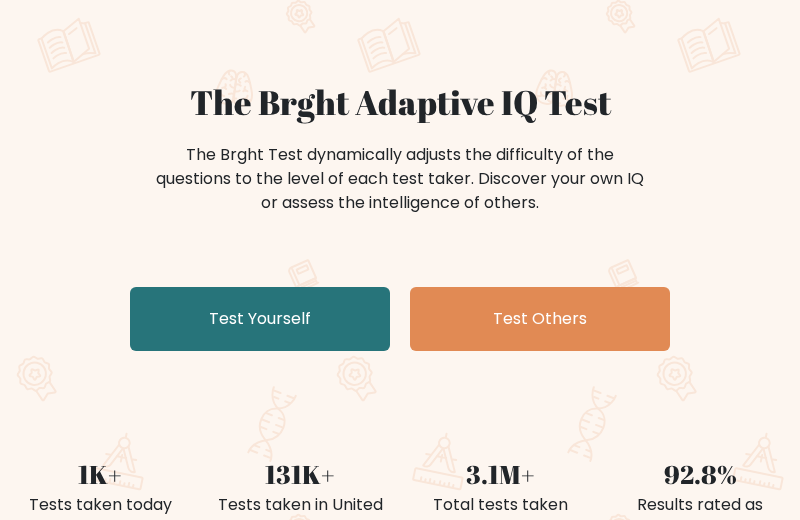 click on "The Brght Adaptive IQ Test
The Brght Test dynamically adjusts the difficulty of the questions to the level of each test taker. Discover your own IQ or assess the intelligence of others.
Test Yourself
Test Others
1K+
Tests taken today
131K+
Tests taken in United States
3.1M+
Total tests taken
92.8%
Results rated as accurate" at bounding box center [400, 289] 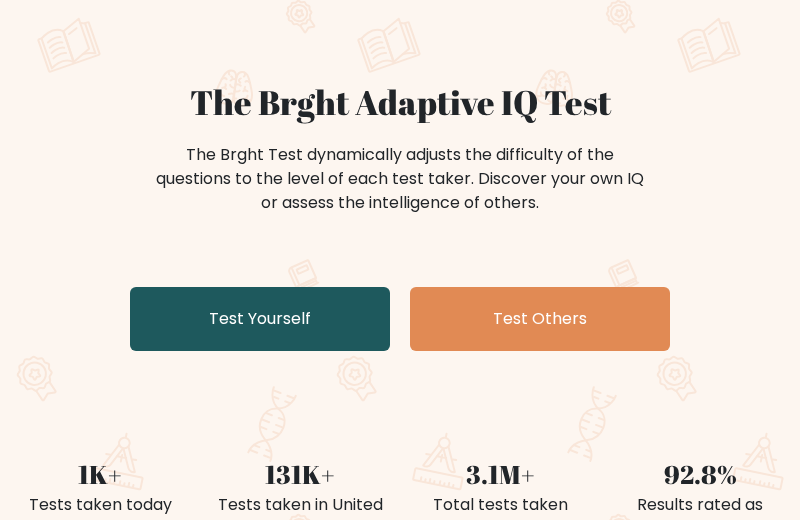 click on "Test Yourself" at bounding box center (260, 319) 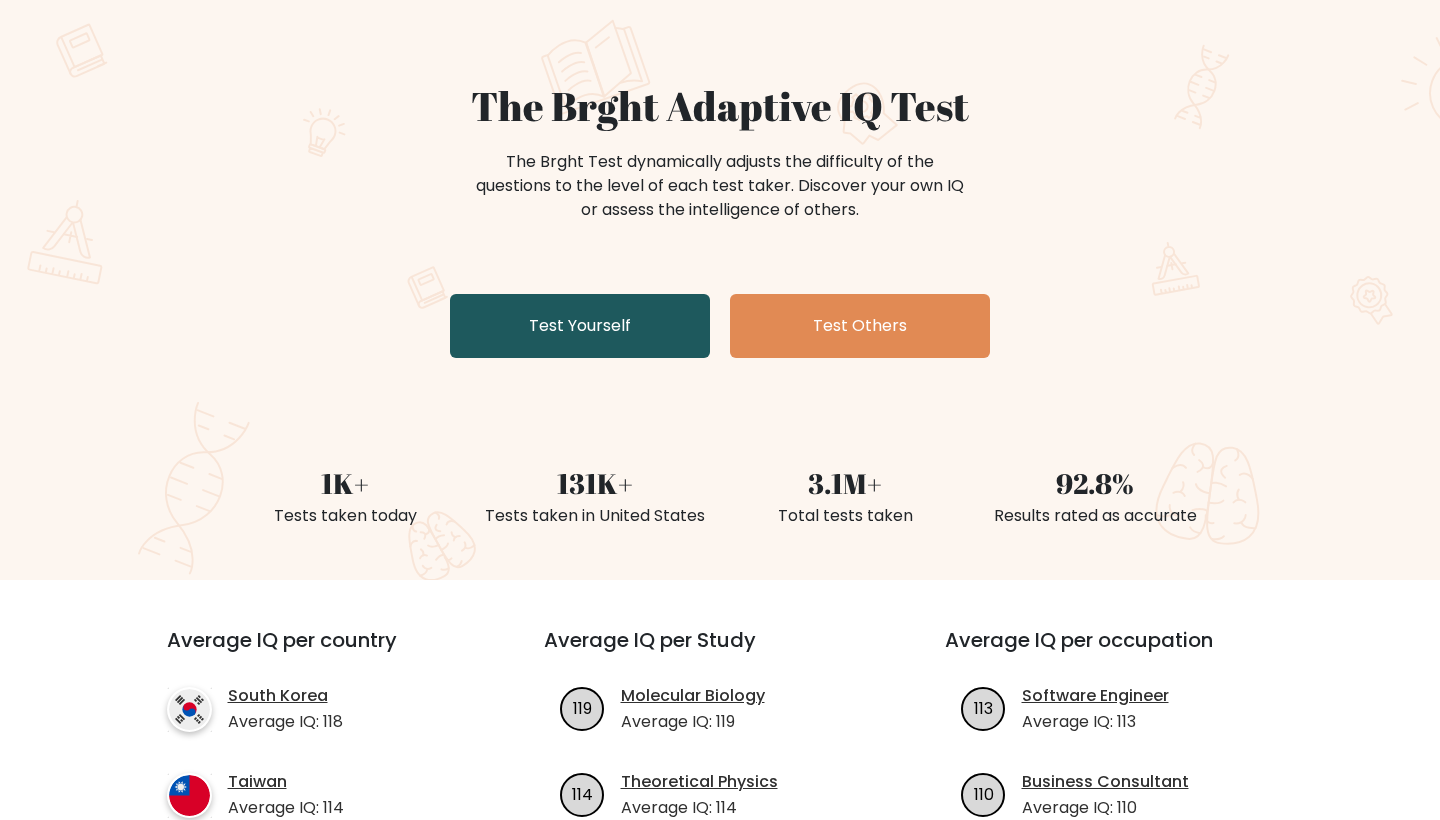 click on "Test Yourself" at bounding box center (580, 326) 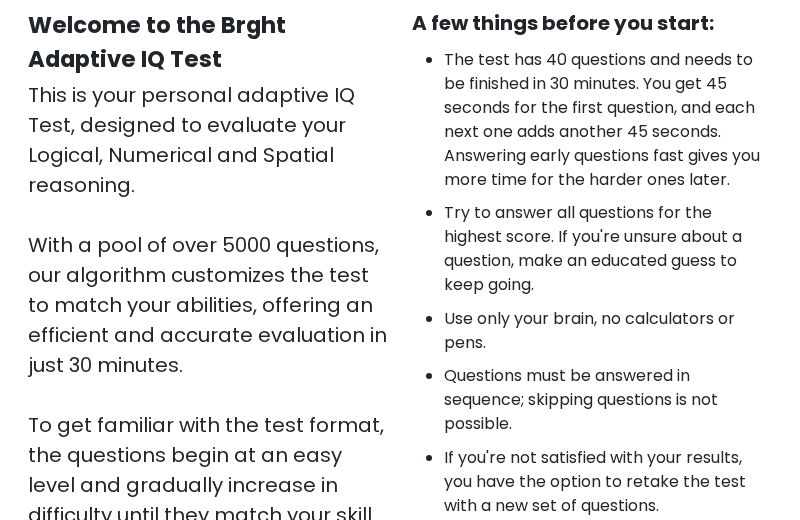 scroll, scrollTop: 581, scrollLeft: 0, axis: vertical 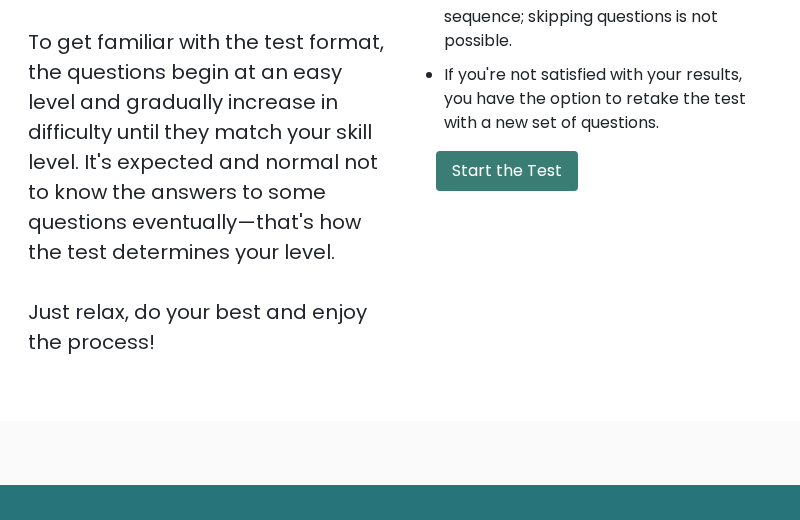 click on "Start the Test" at bounding box center [507, 171] 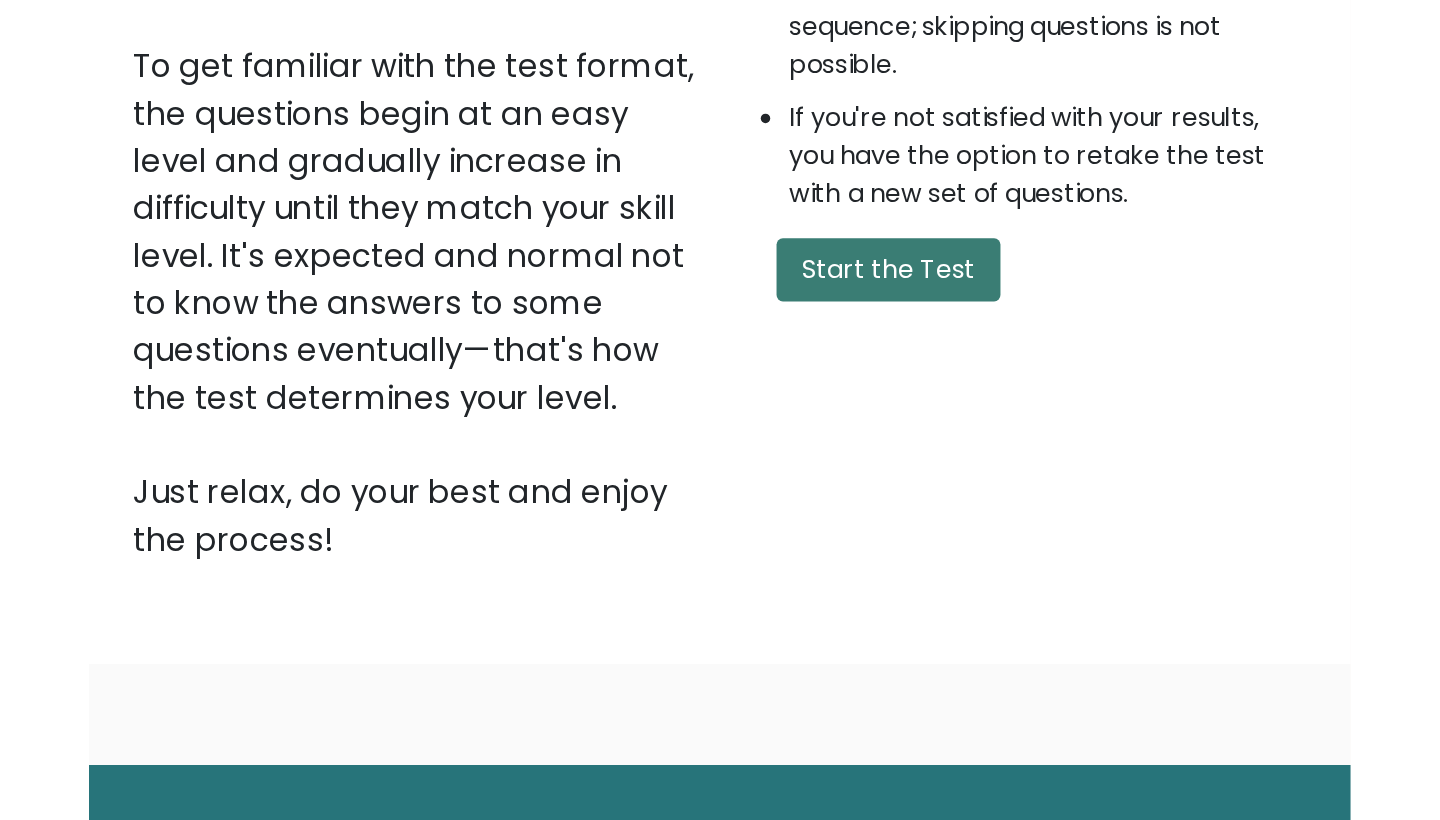 scroll, scrollTop: 96, scrollLeft: 0, axis: vertical 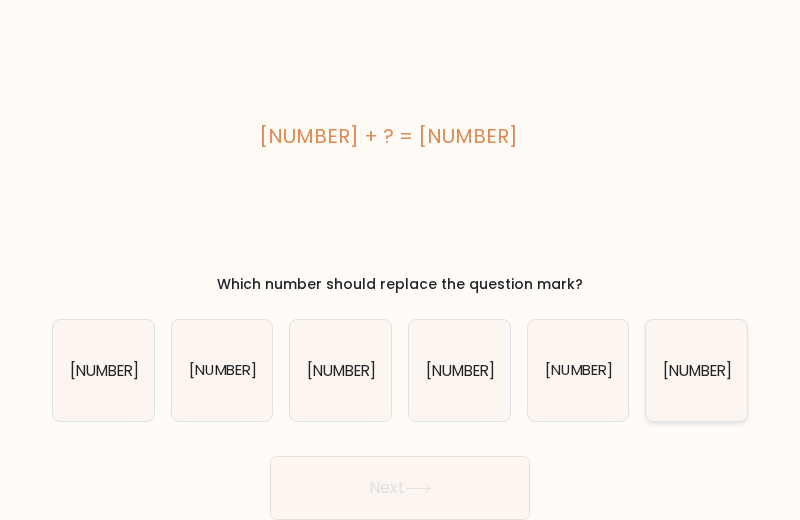 click on "[NUMBER]" at bounding box center [696, 370] 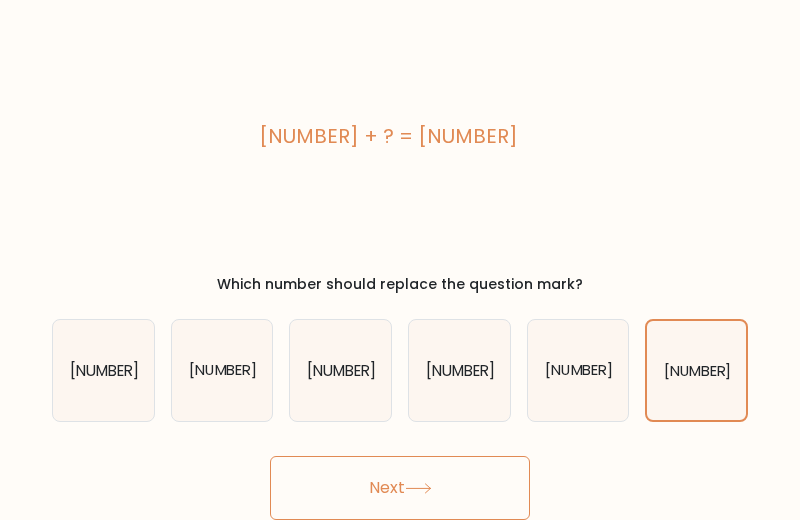 click at bounding box center (418, 488) 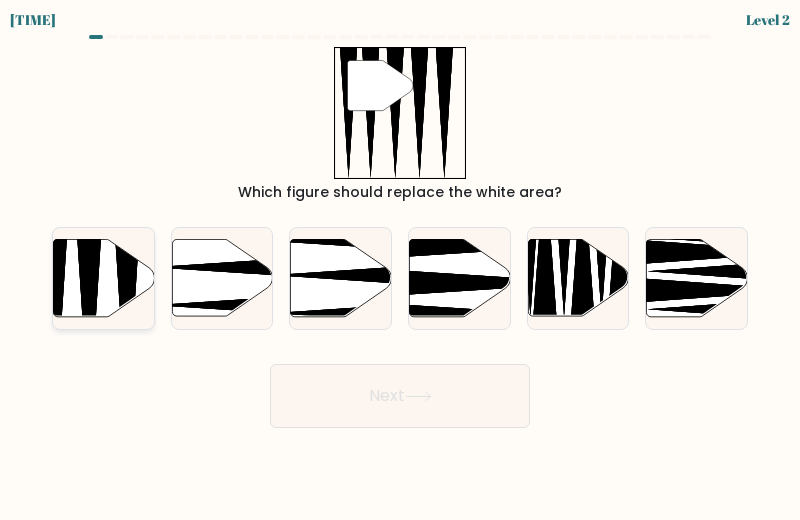 click at bounding box center [103, 278] 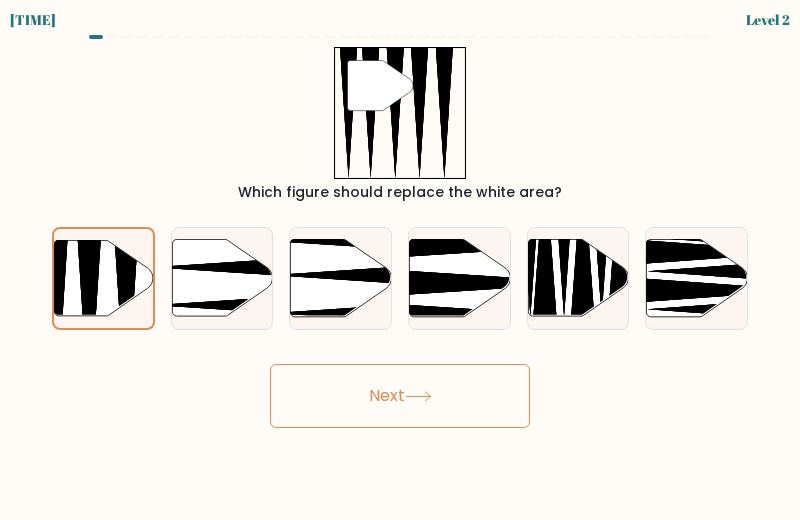 click on "Next" at bounding box center (400, 396) 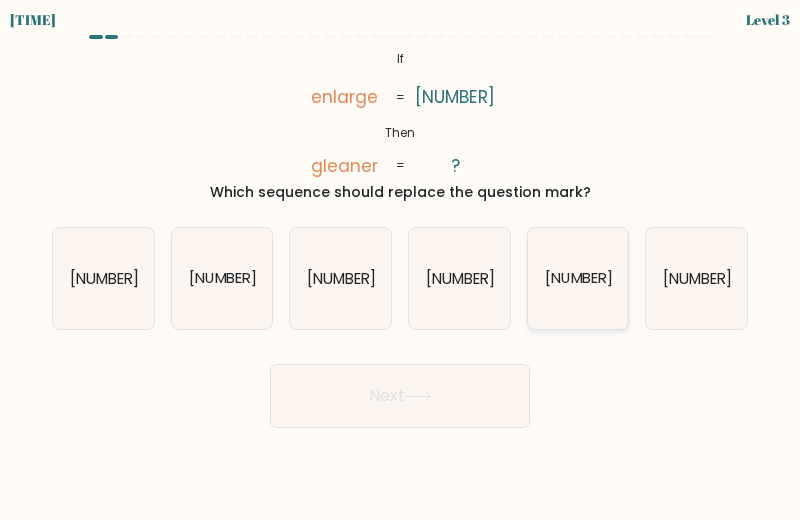 click on "2780689" at bounding box center (578, 278) 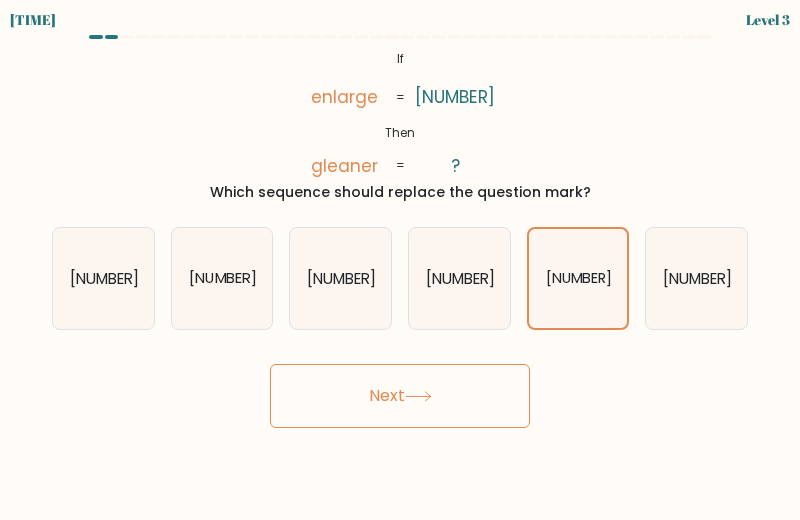 click on "Next" at bounding box center (400, 396) 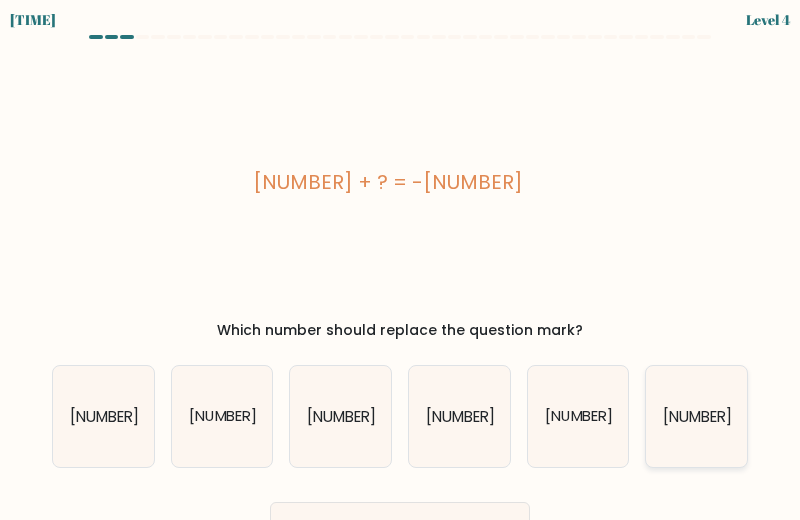 click on "22" at bounding box center [696, 416] 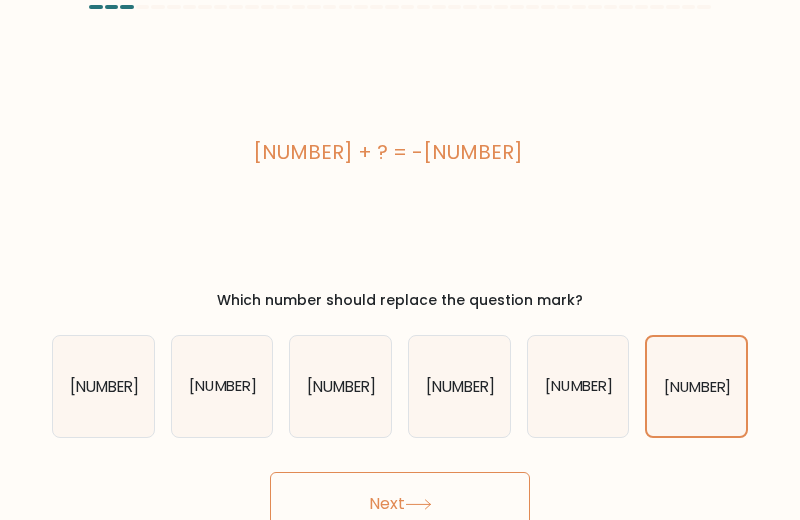scroll, scrollTop: 30, scrollLeft: 0, axis: vertical 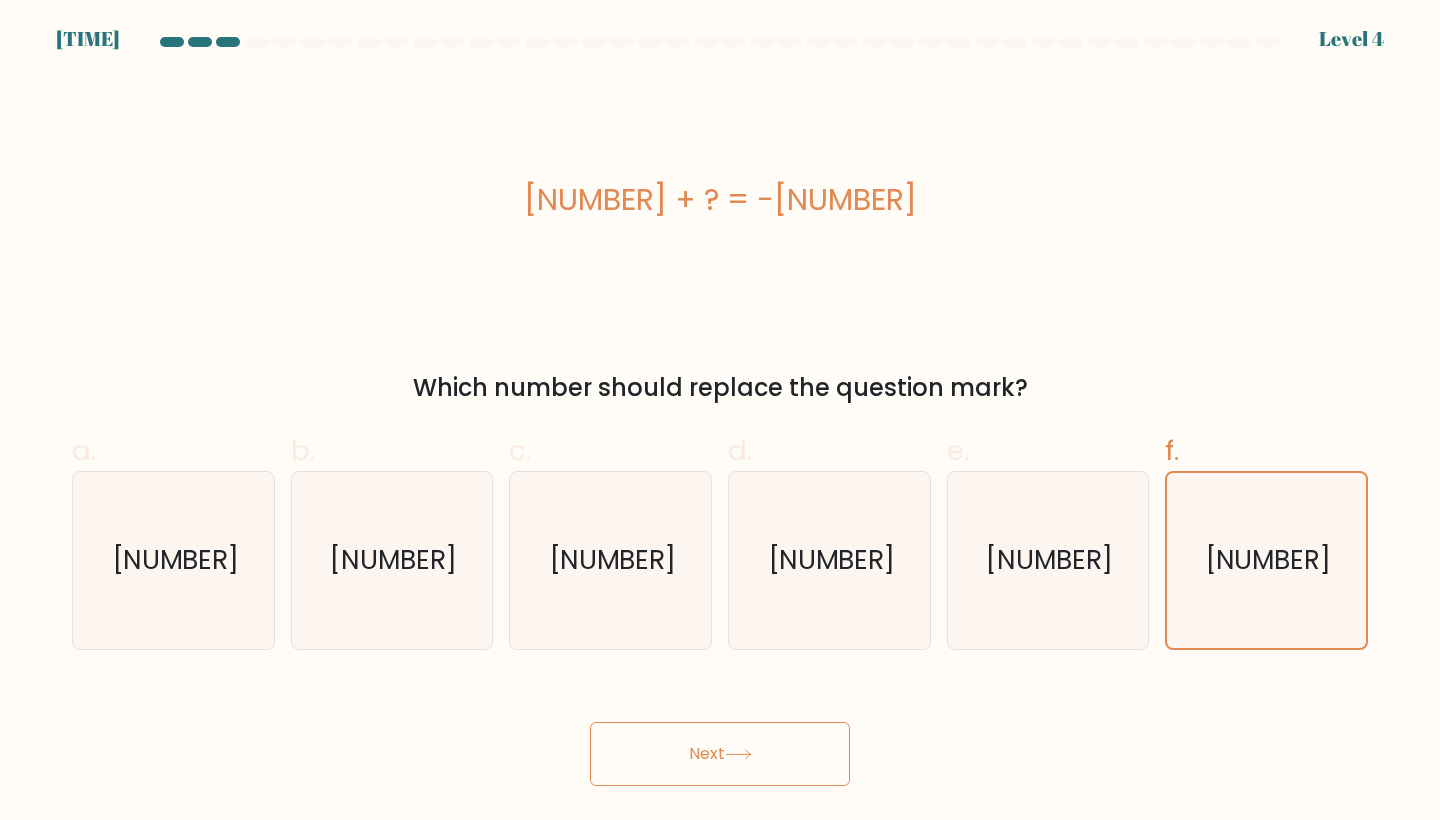 click on "Next" at bounding box center (720, 754) 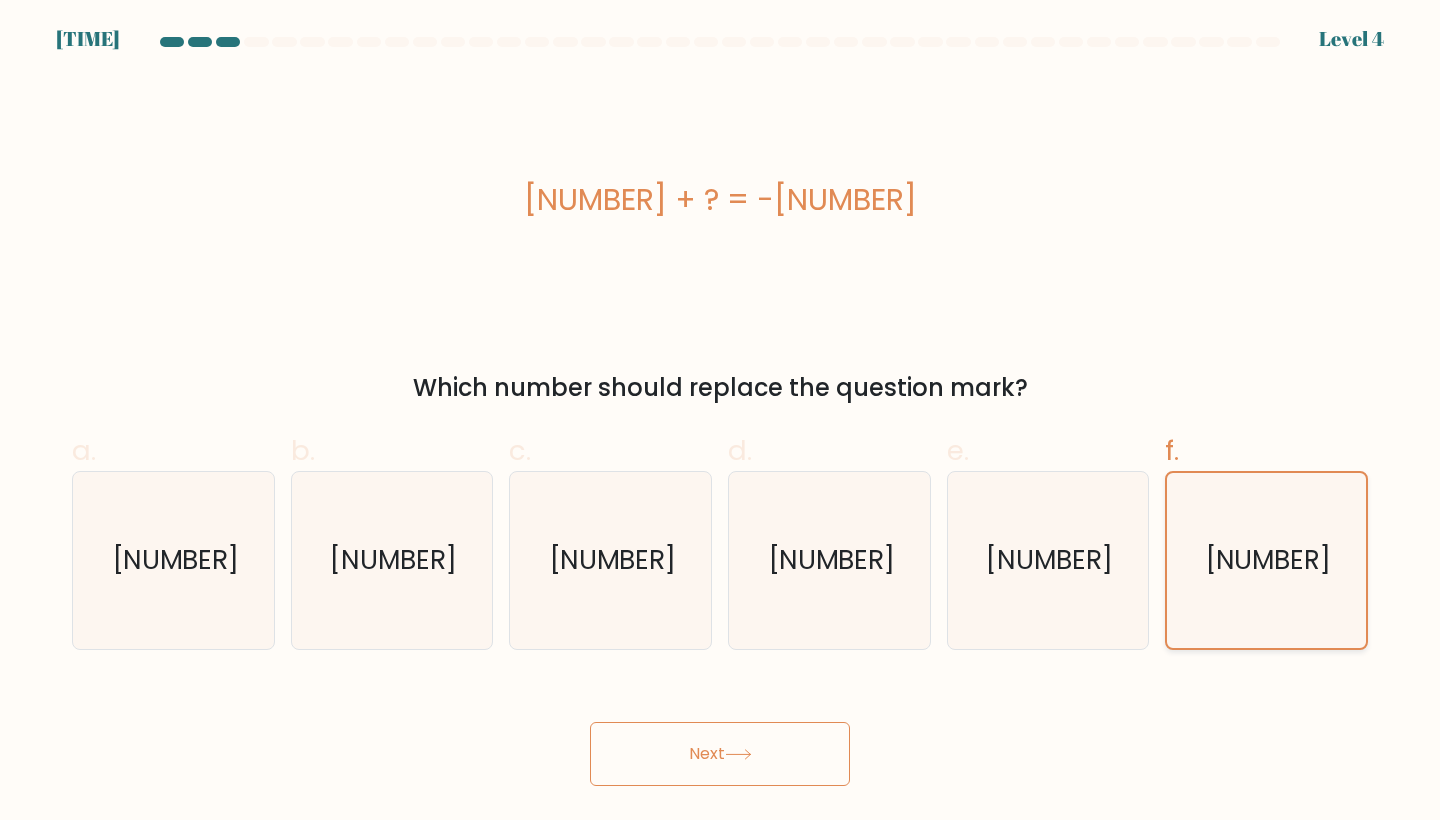 click on "22" at bounding box center (1266, 560) 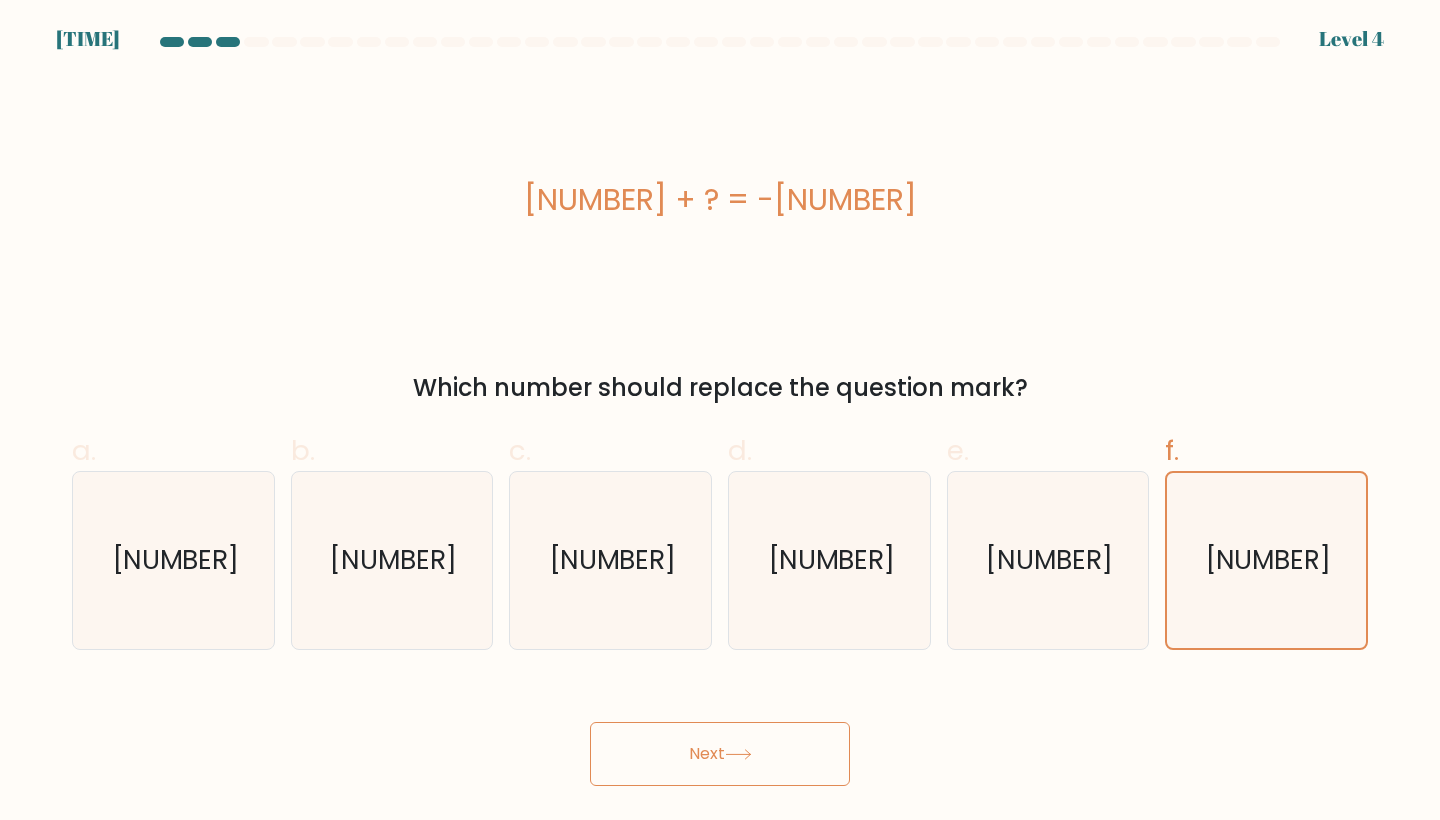 click on "Next" at bounding box center (720, 754) 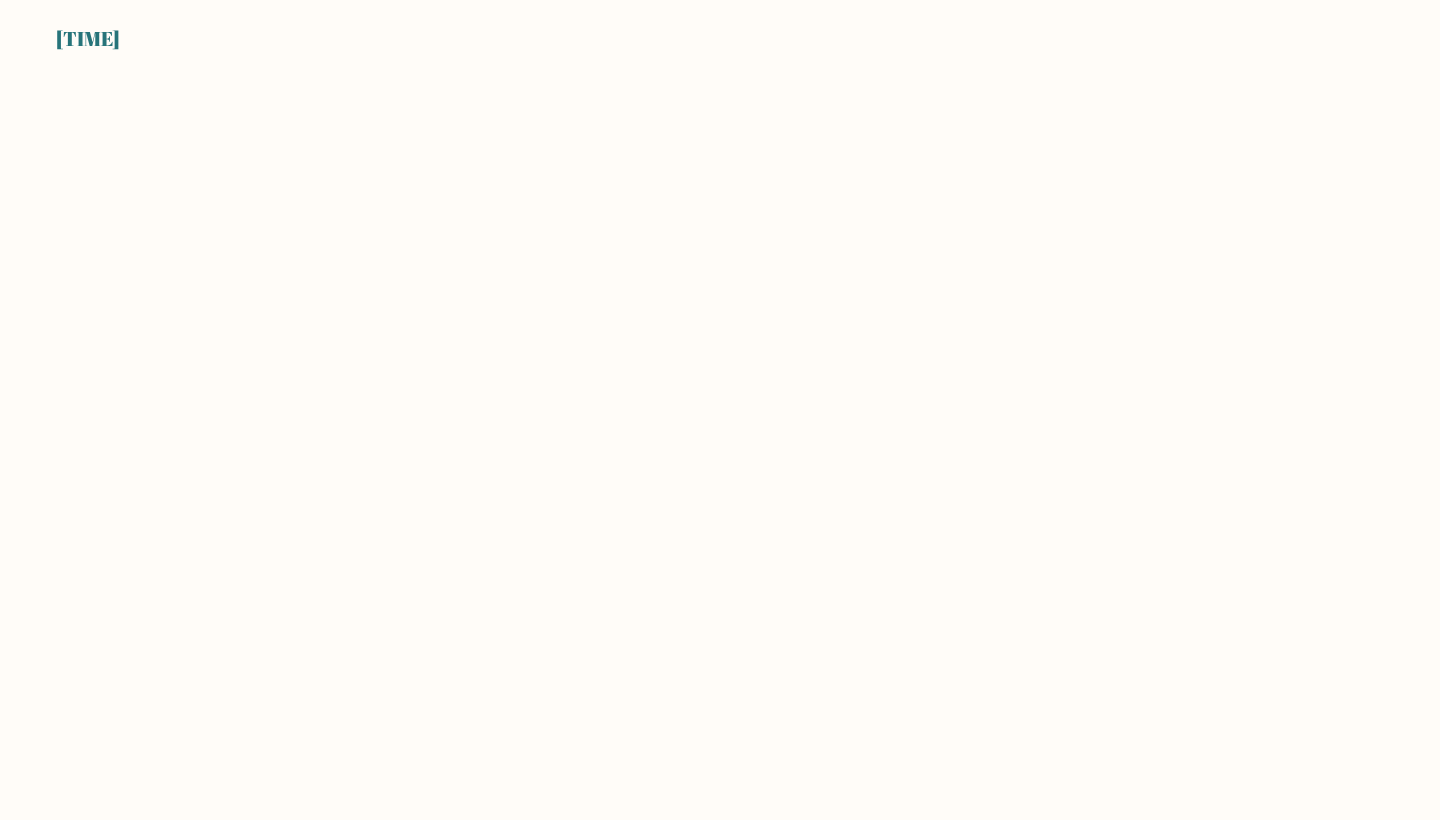 scroll, scrollTop: 0, scrollLeft: 0, axis: both 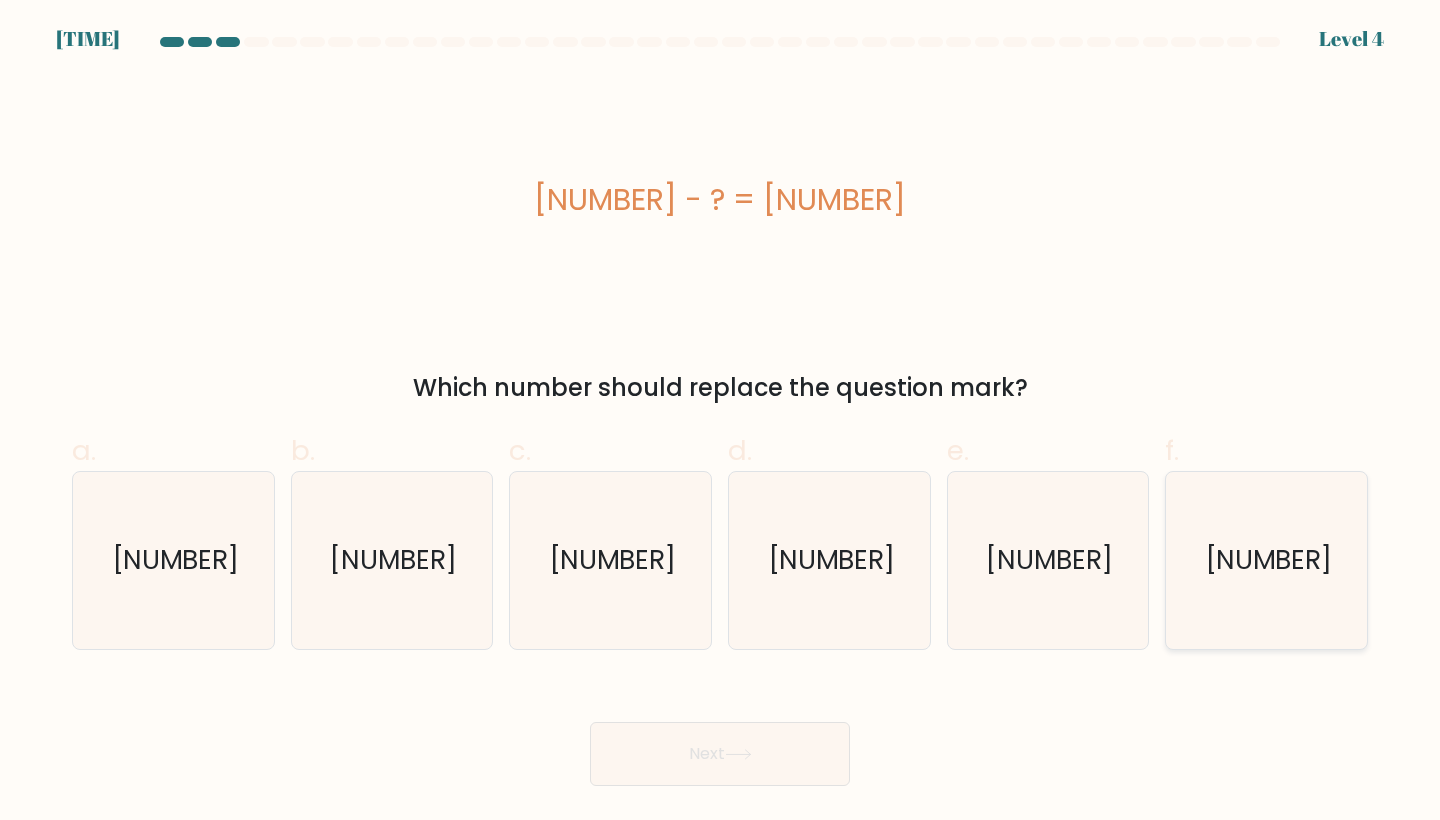 click on "[NUMBER]" at bounding box center [1266, 560] 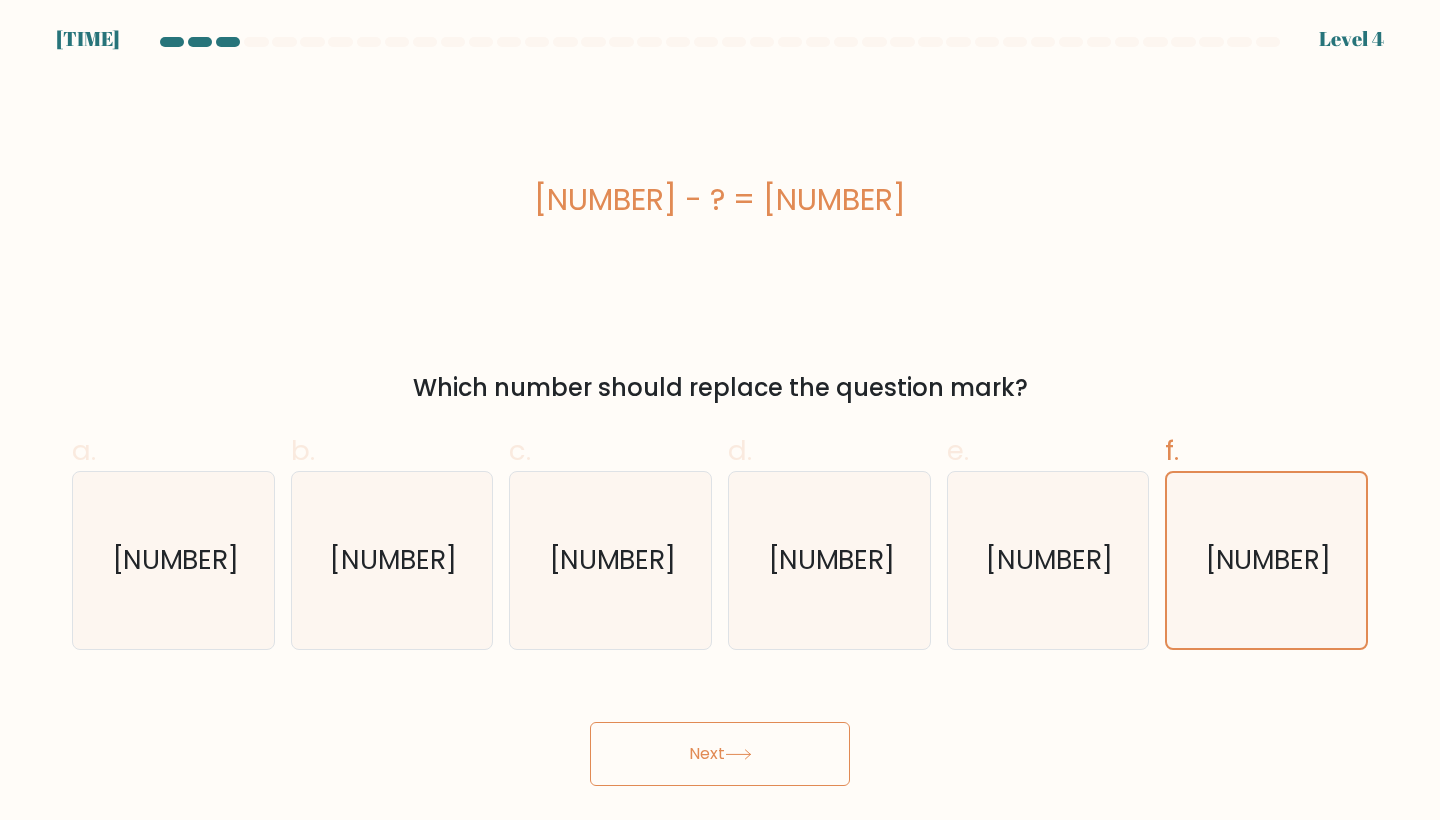click on "Next" at bounding box center (720, 754) 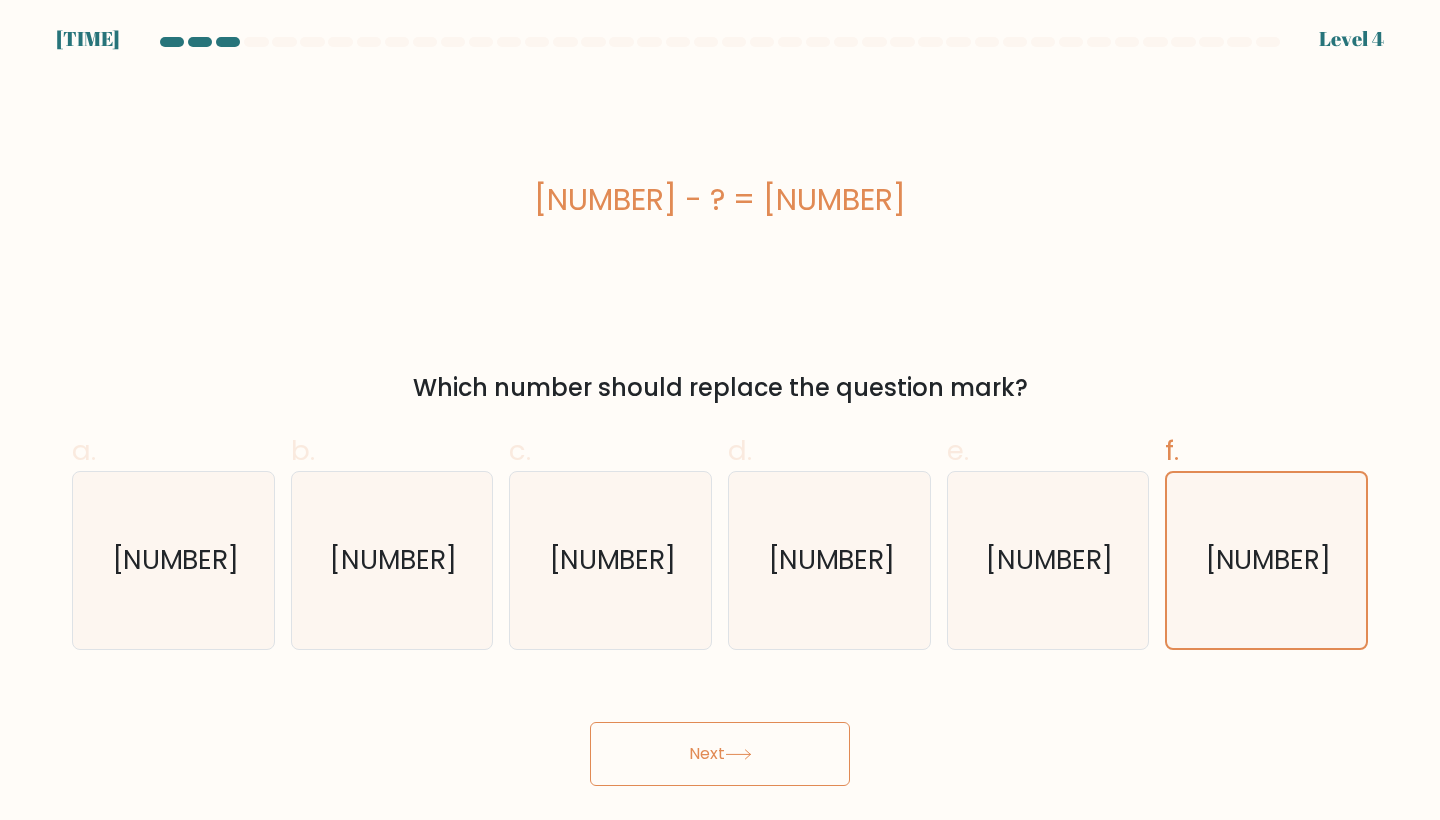 click on "Next" at bounding box center (720, 754) 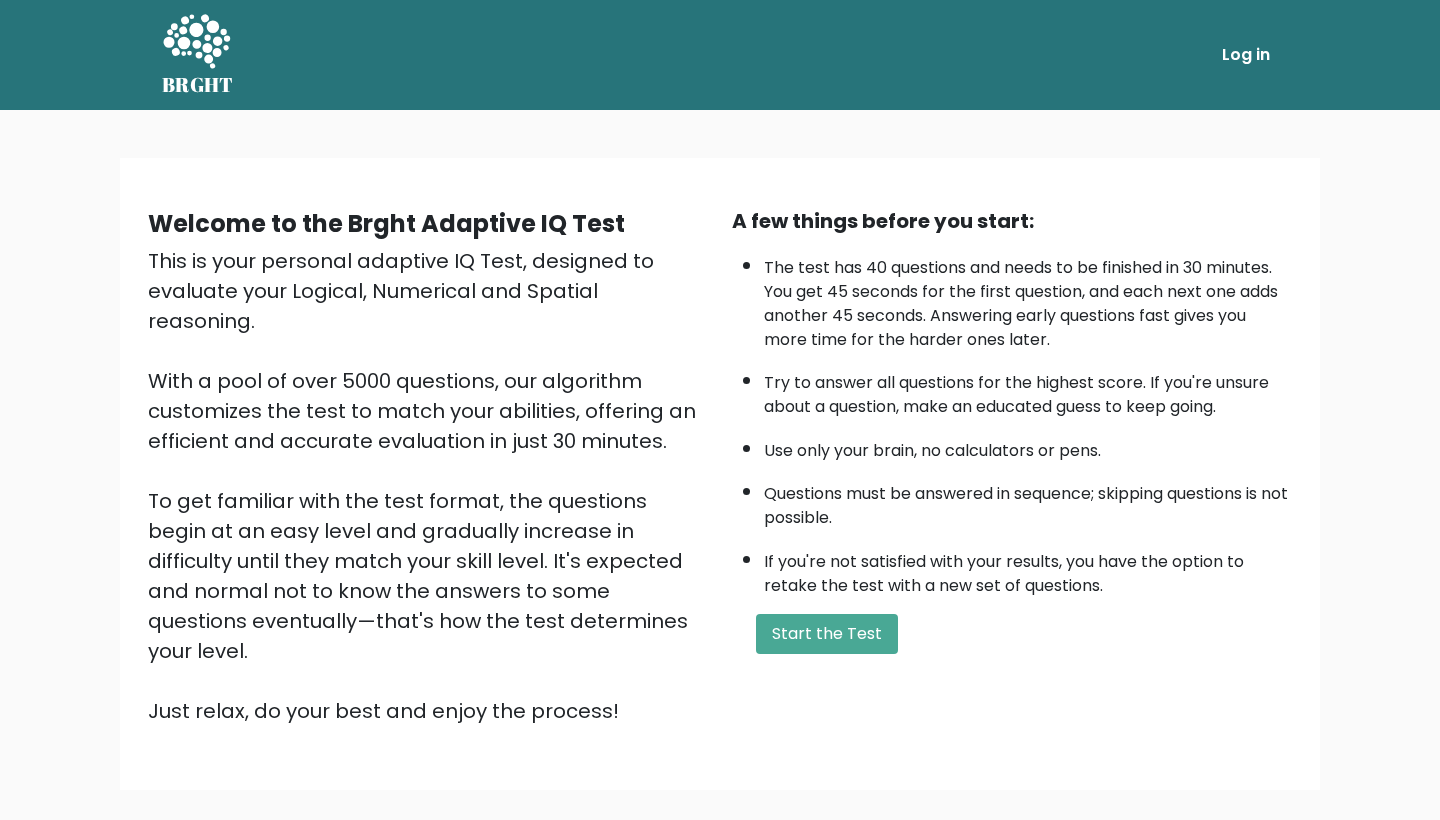 scroll, scrollTop: 0, scrollLeft: 0, axis: both 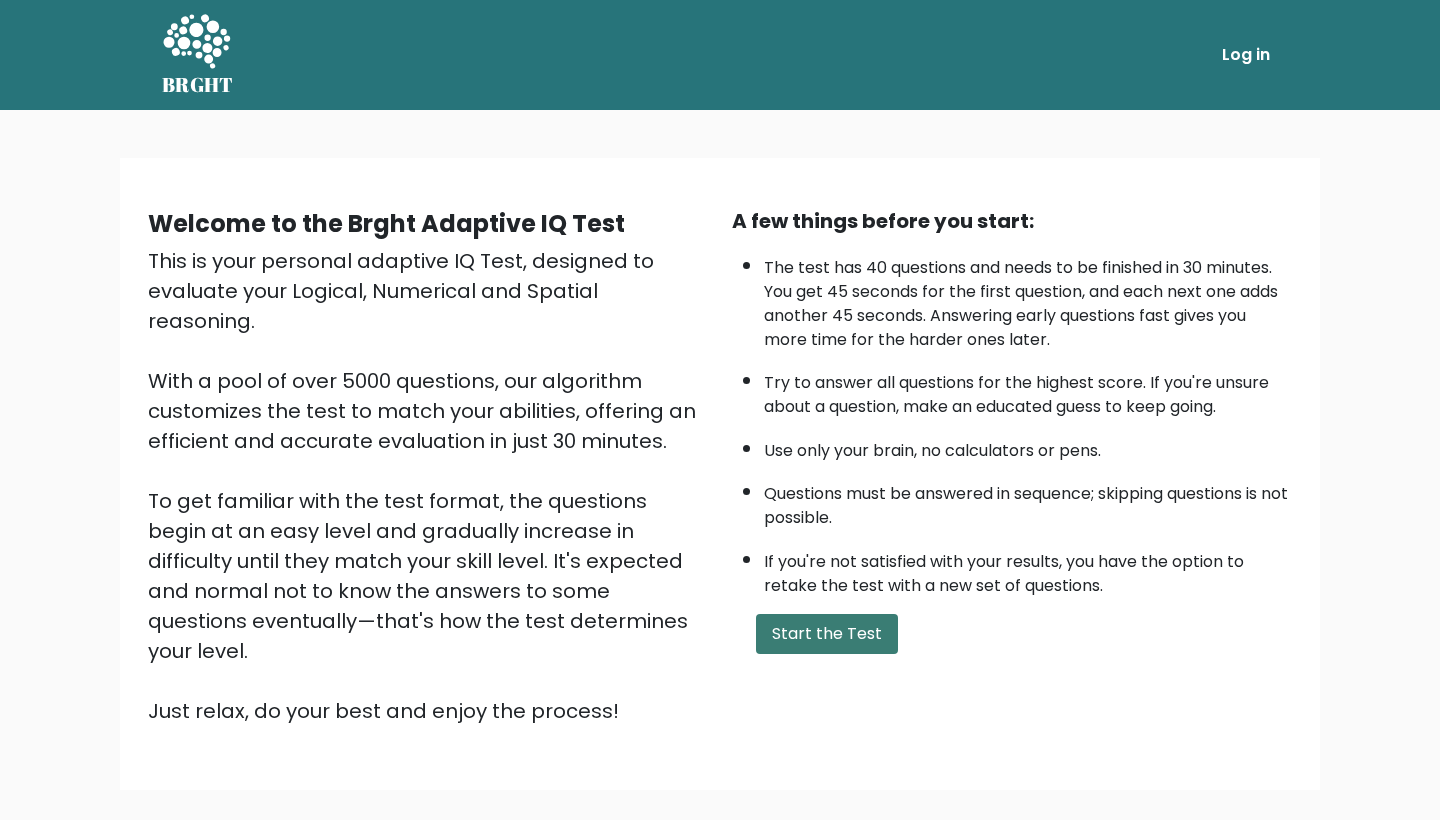 click on "Start the Test" at bounding box center (827, 634) 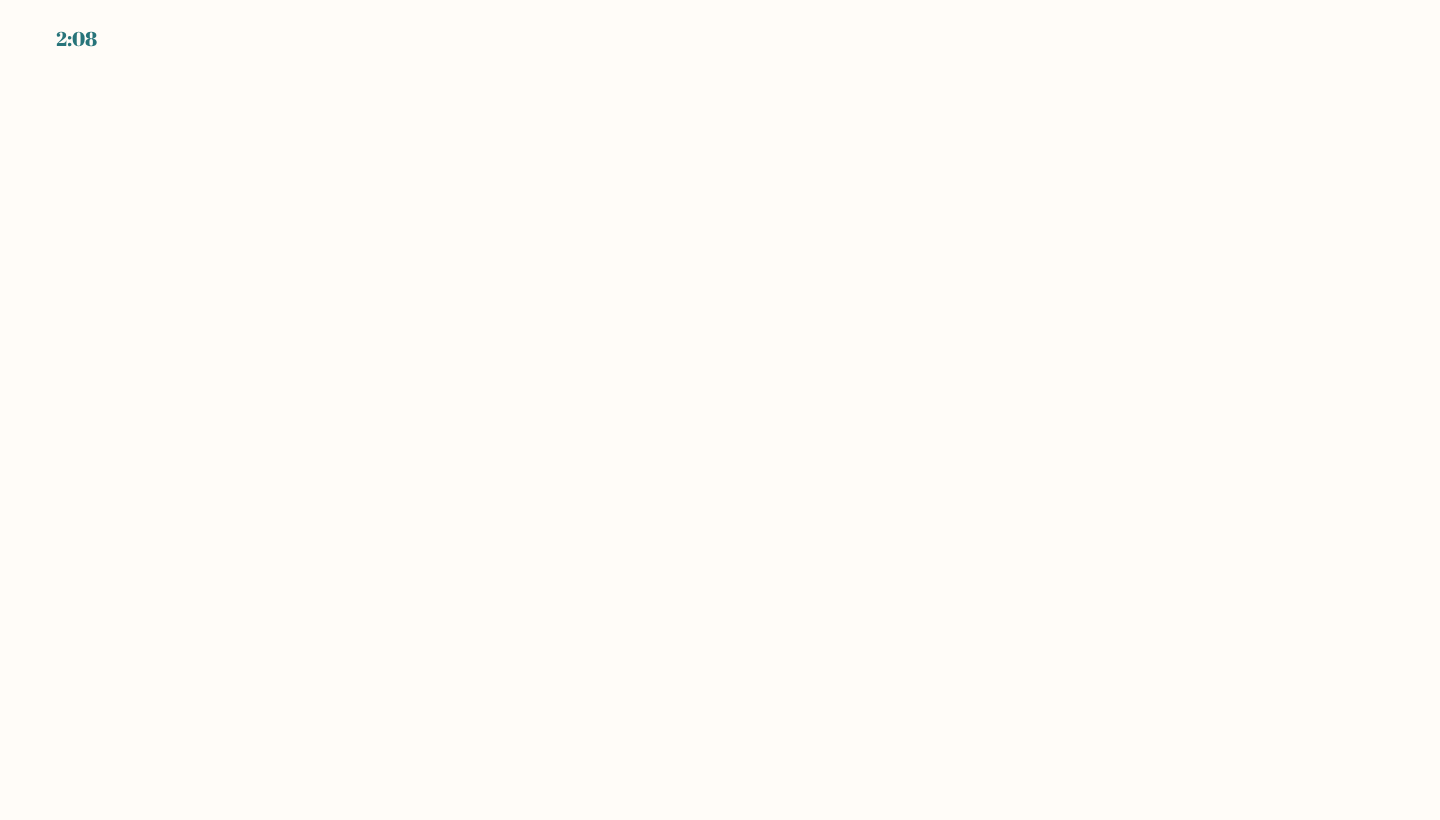scroll, scrollTop: 0, scrollLeft: 0, axis: both 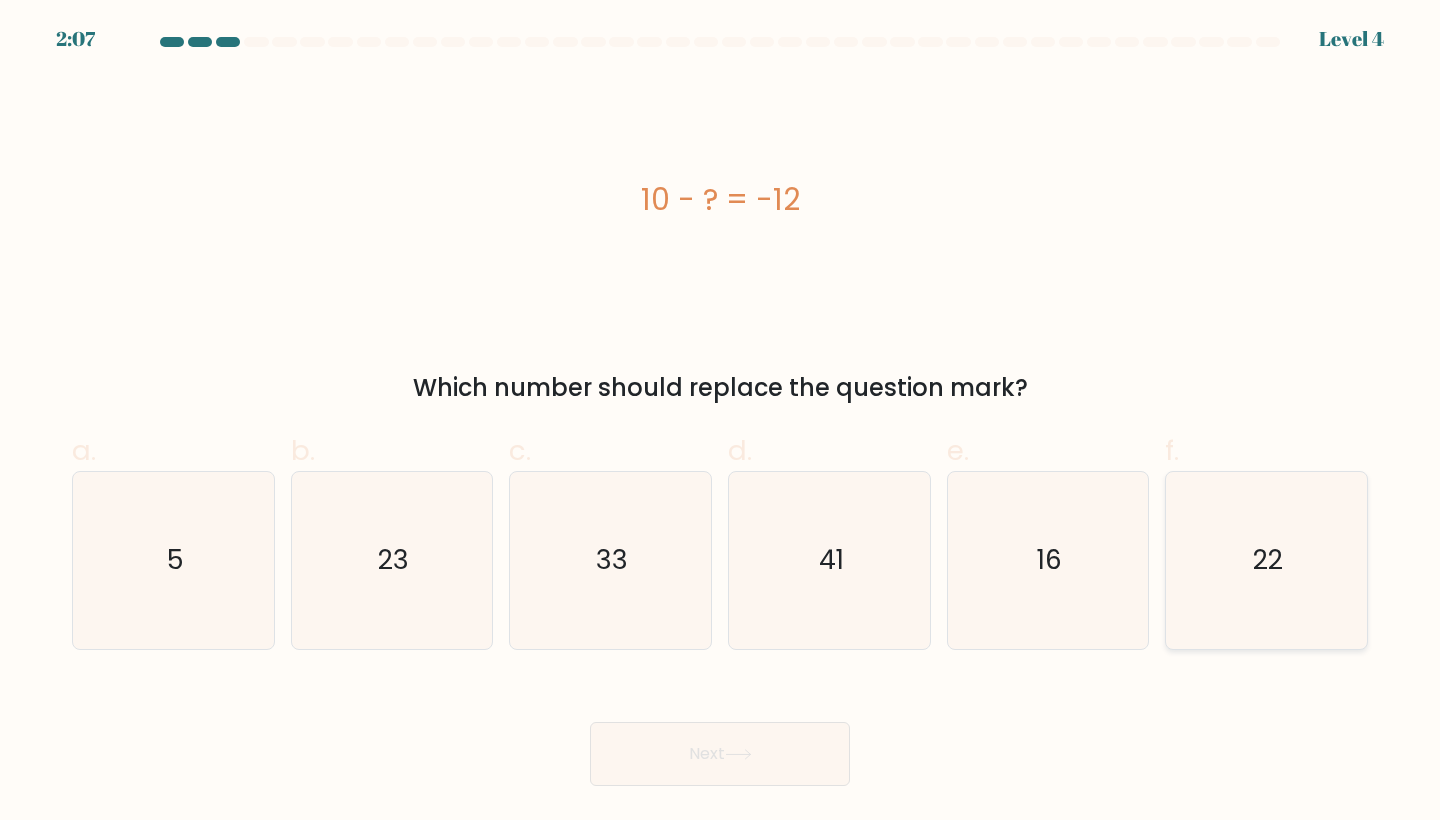 click on "22" at bounding box center (1266, 560) 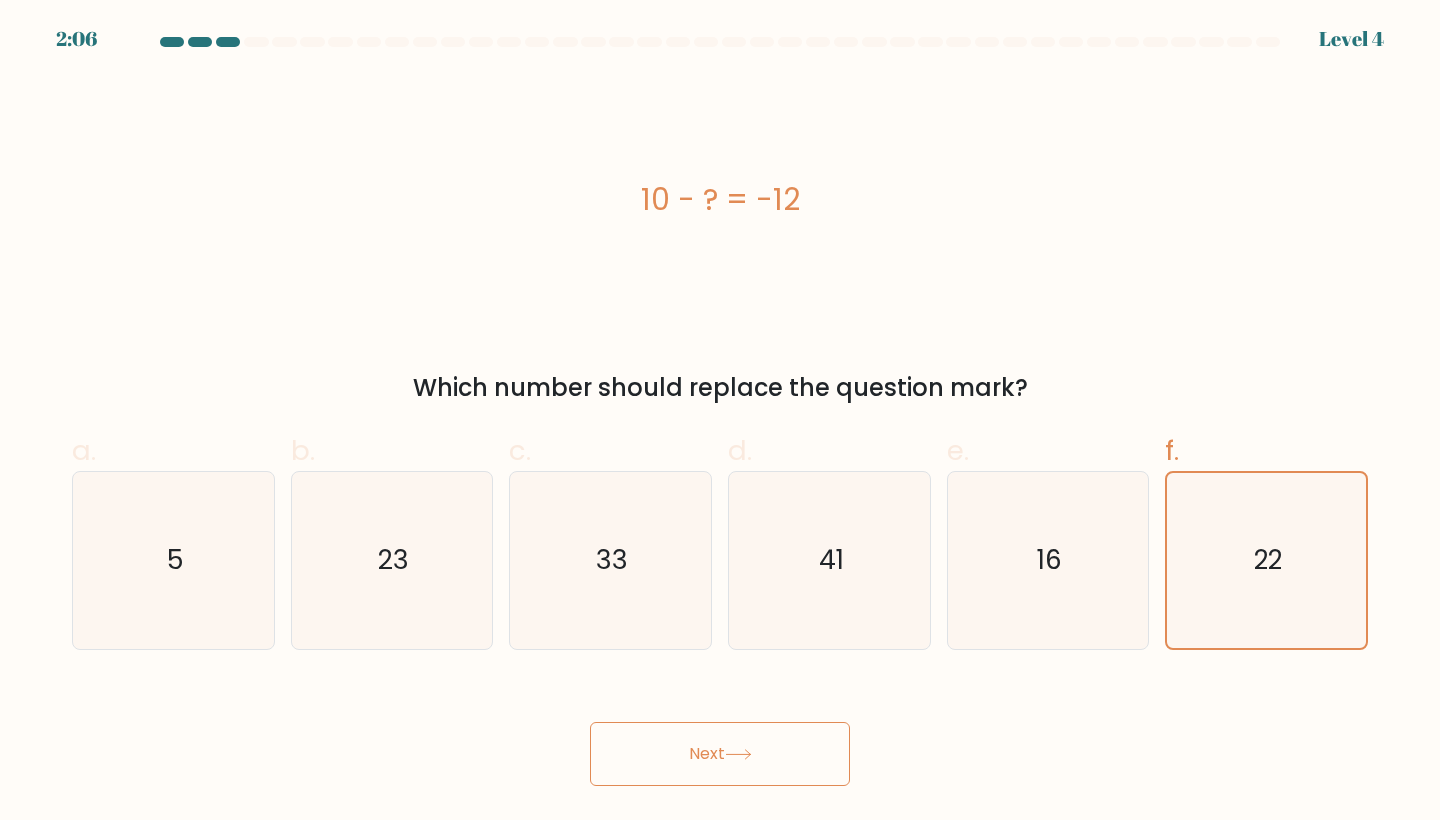 click on "Next" at bounding box center (720, 754) 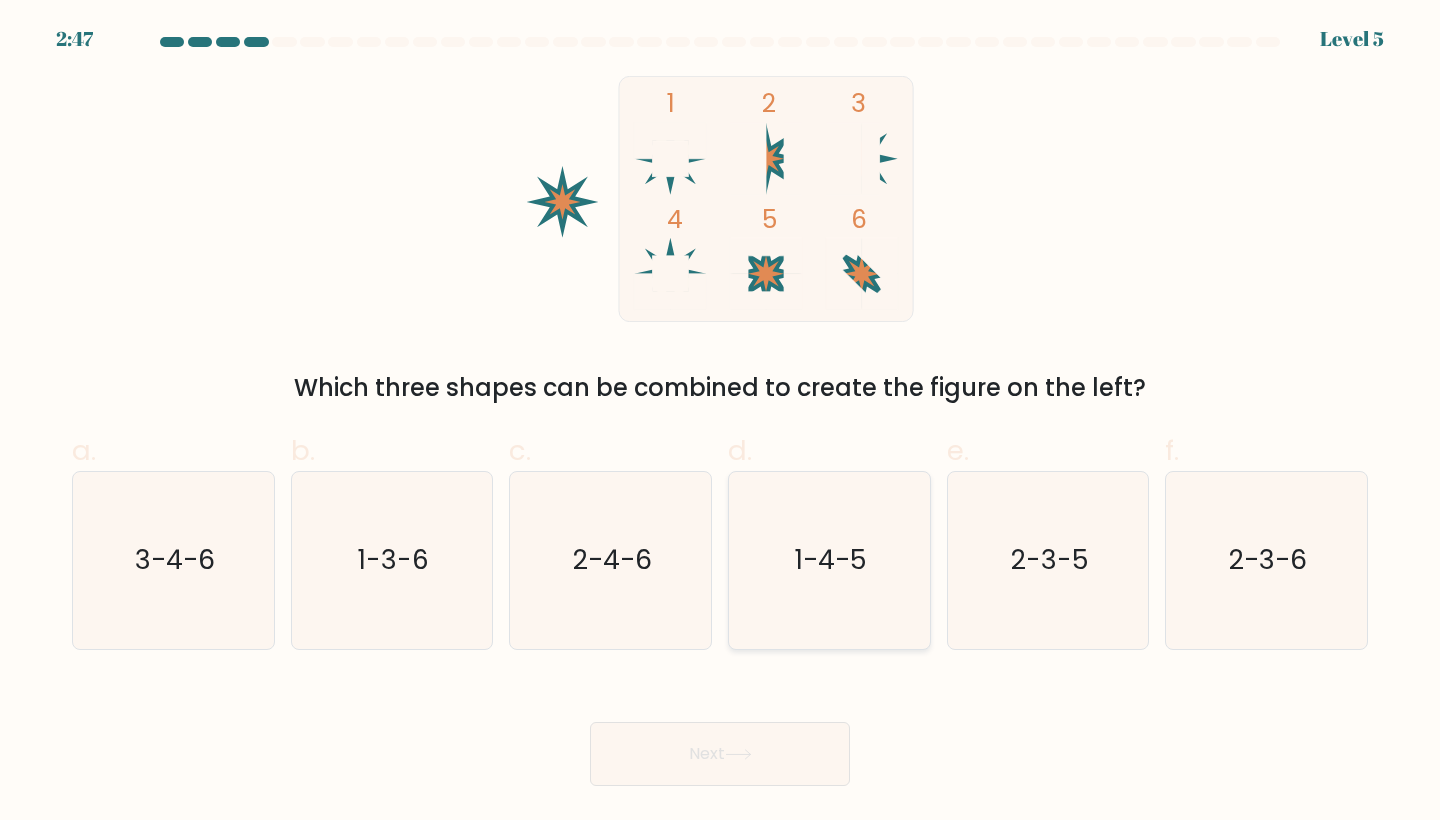 click on "1-4-5" at bounding box center [831, 560] 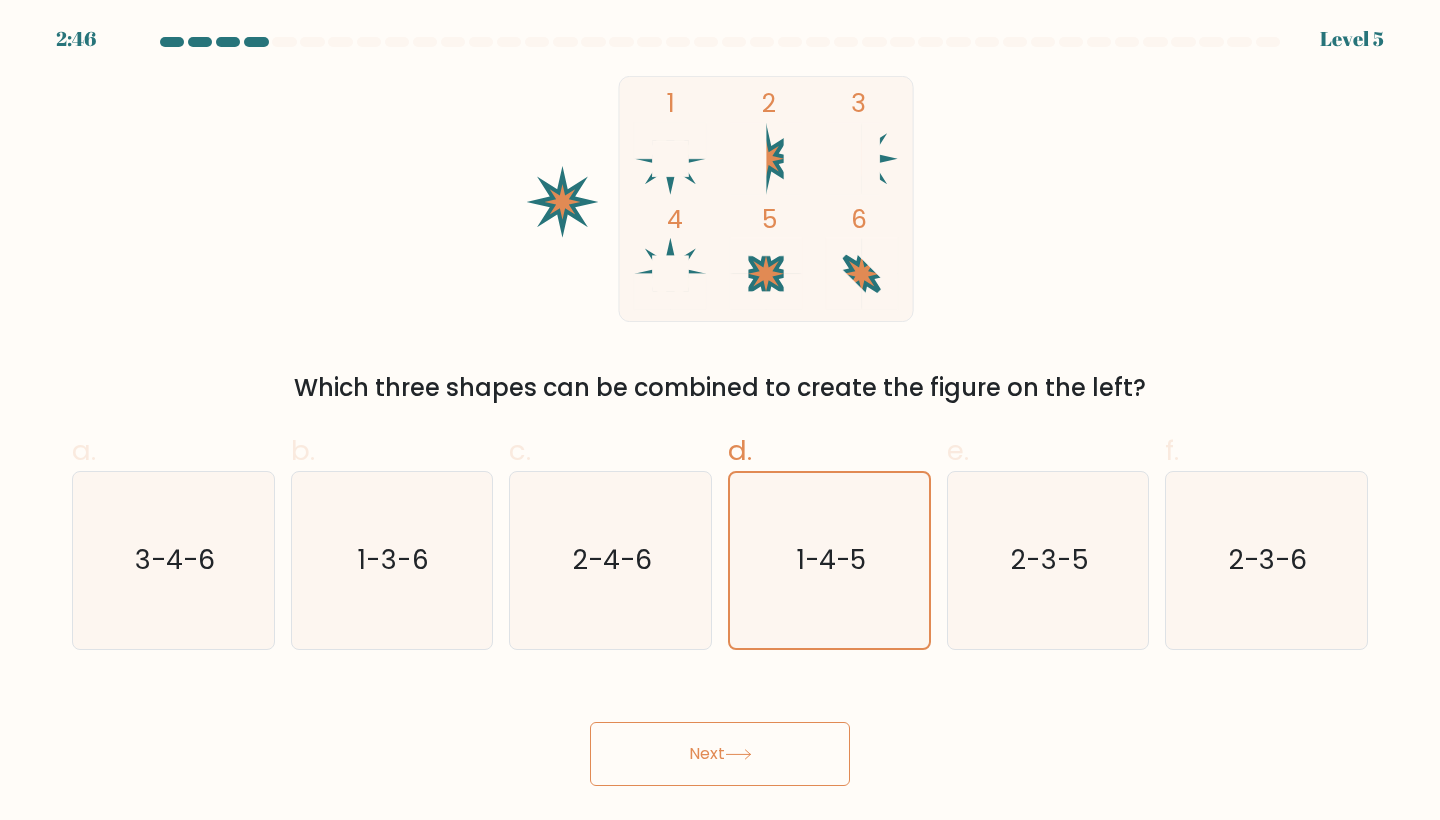 click on "Next" at bounding box center (720, 754) 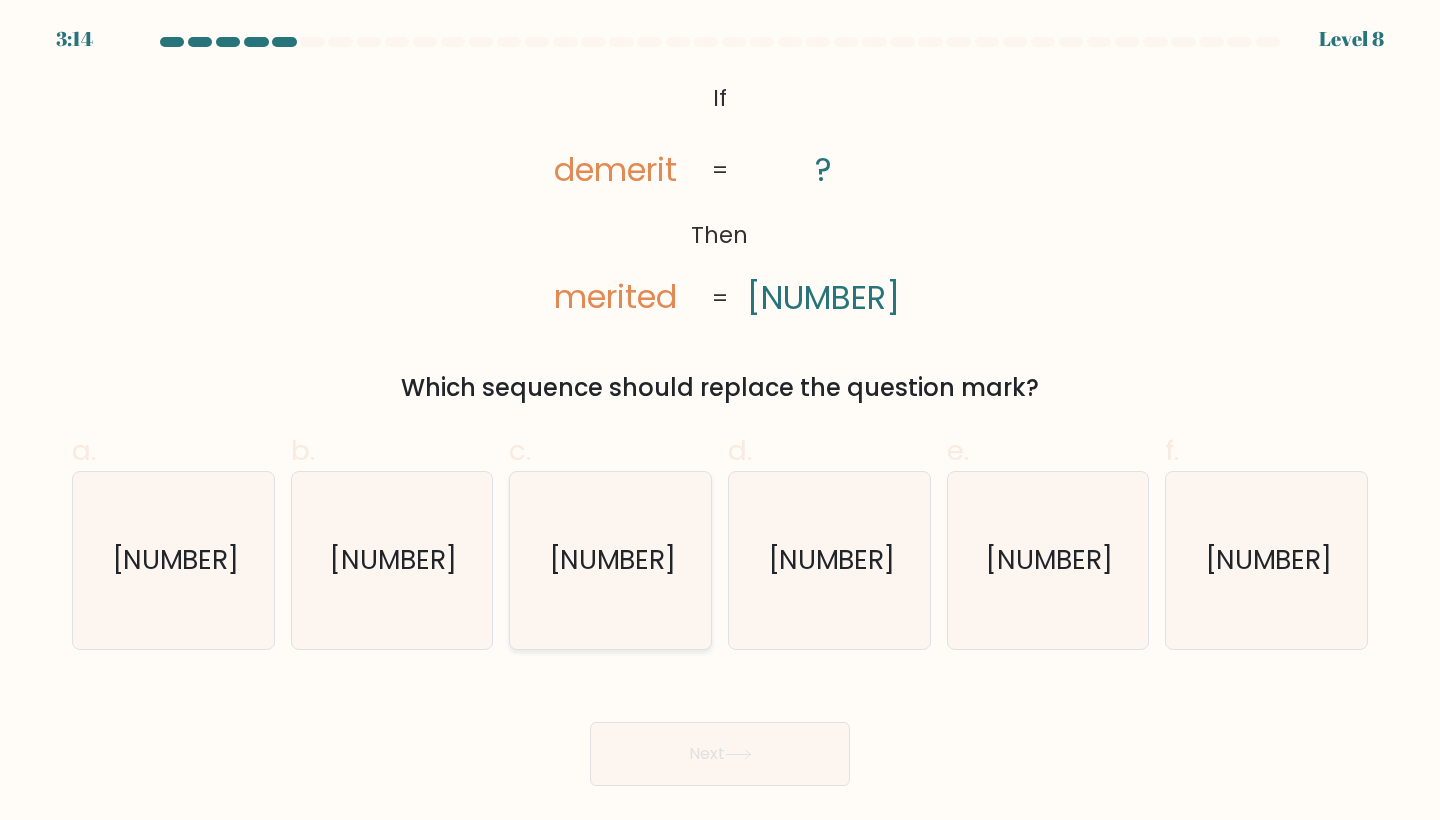 click on "[NUMBER]" at bounding box center [610, 560] 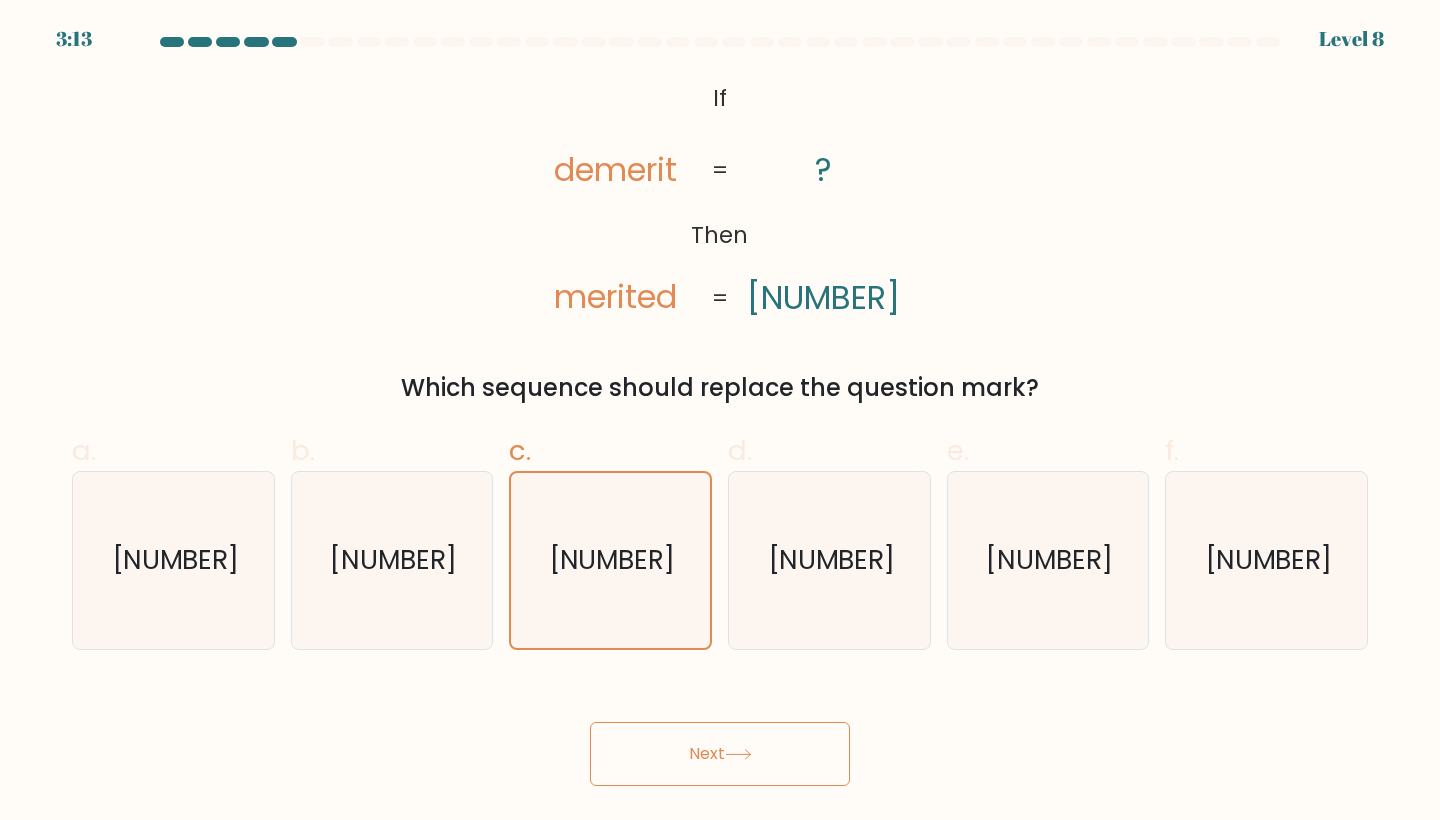 click on "Next" at bounding box center (720, 754) 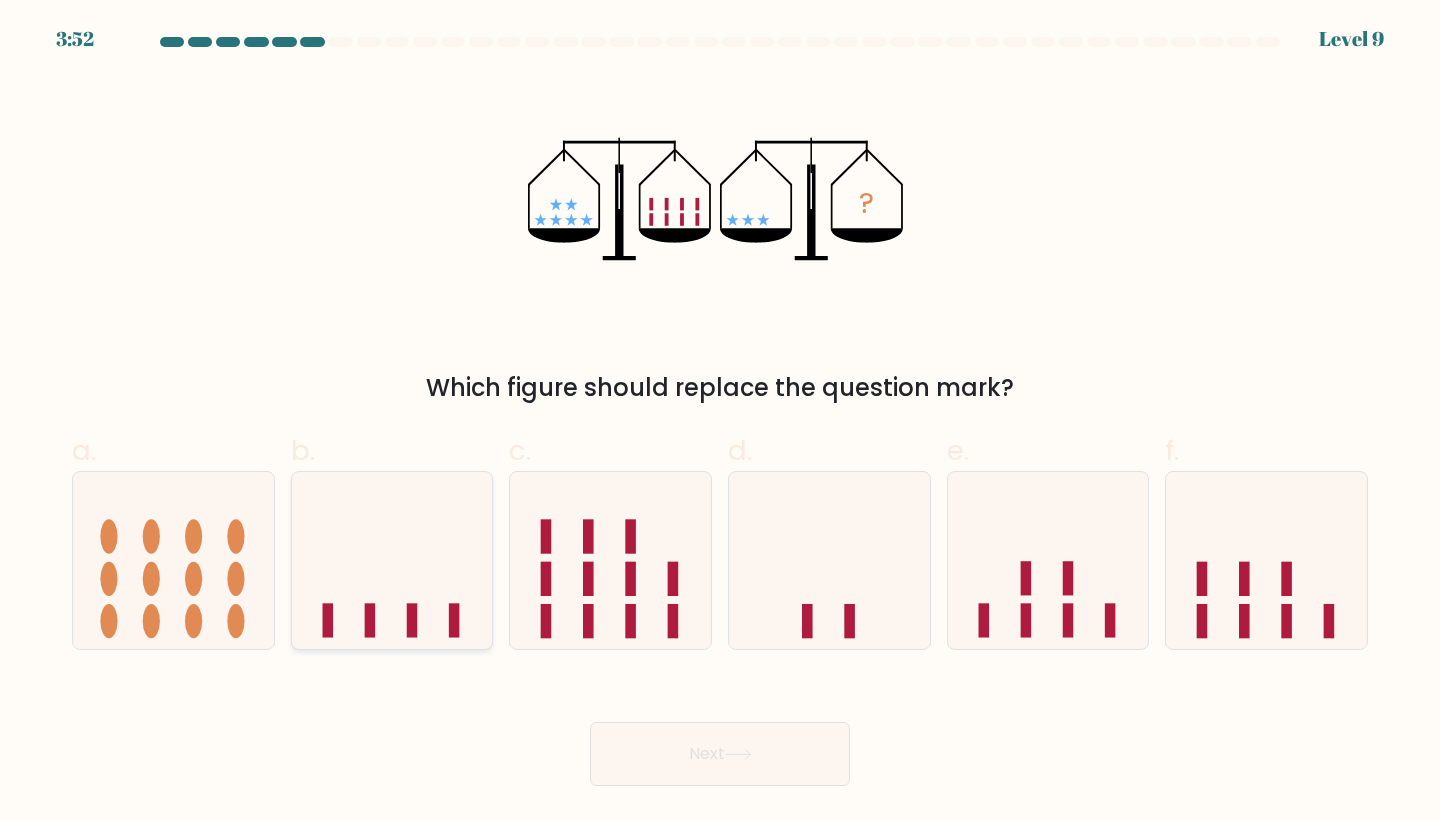 click at bounding box center [392, 560] 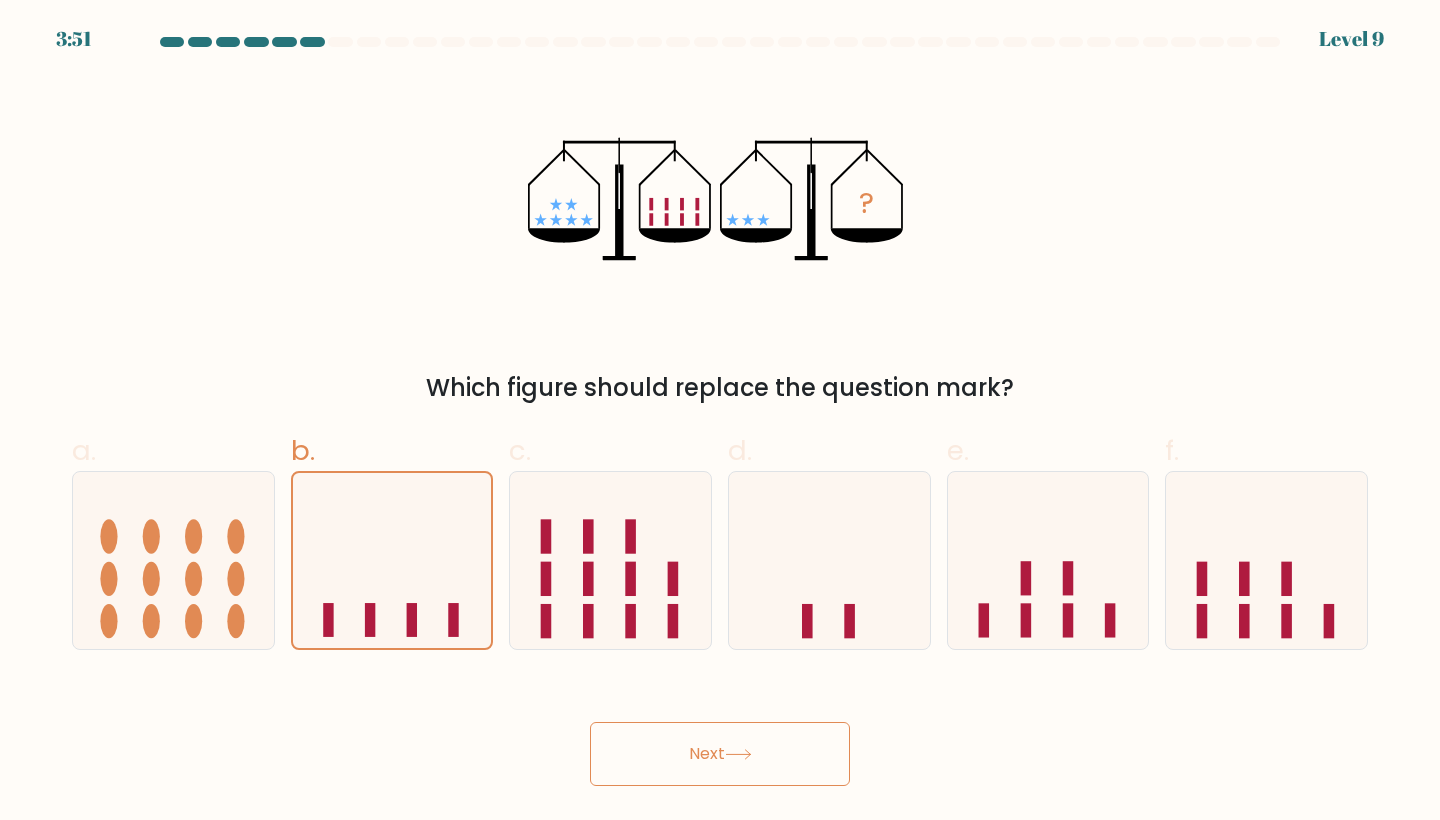click on "Next" at bounding box center [720, 754] 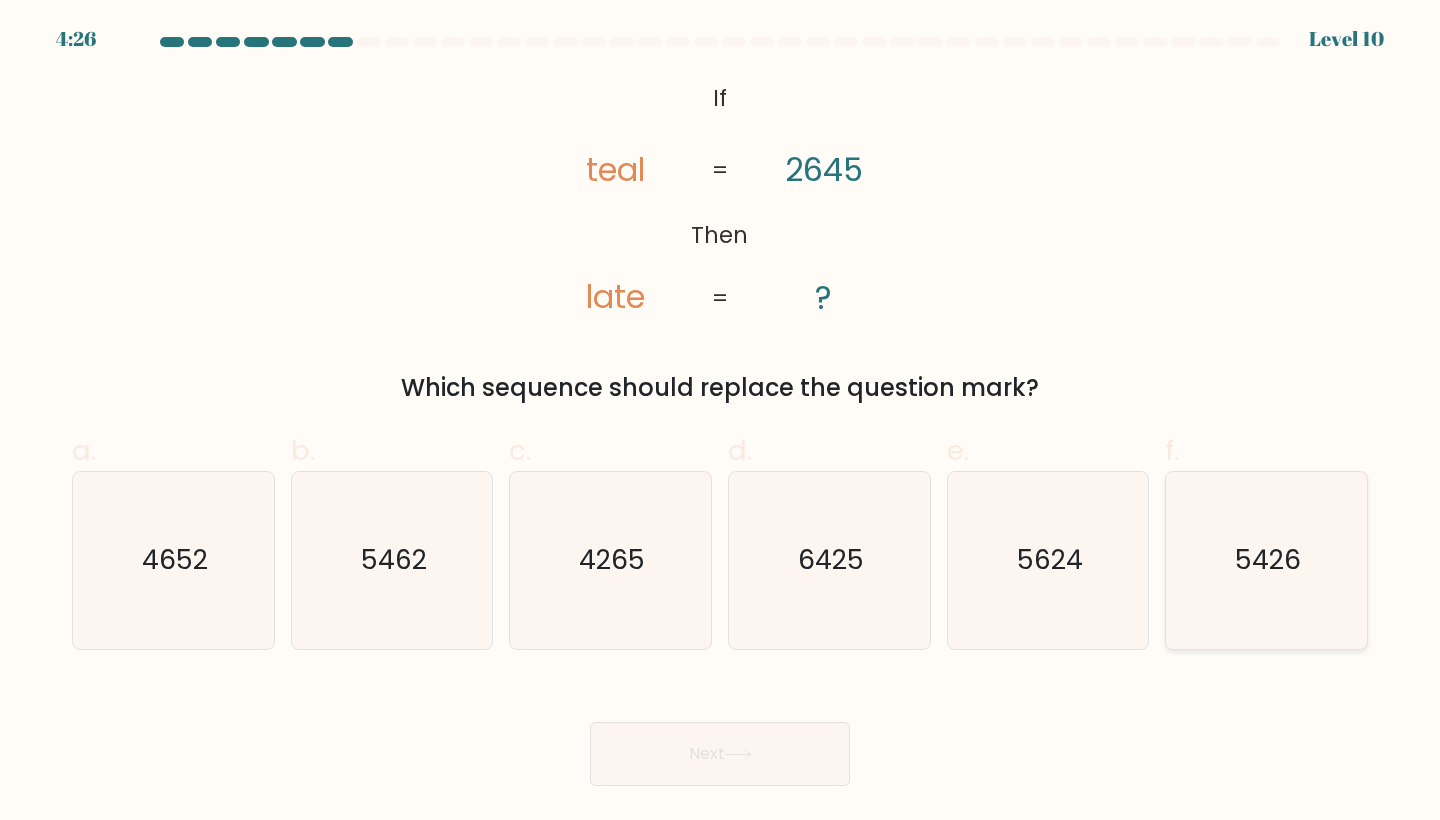 click on "5426" at bounding box center [1266, 560] 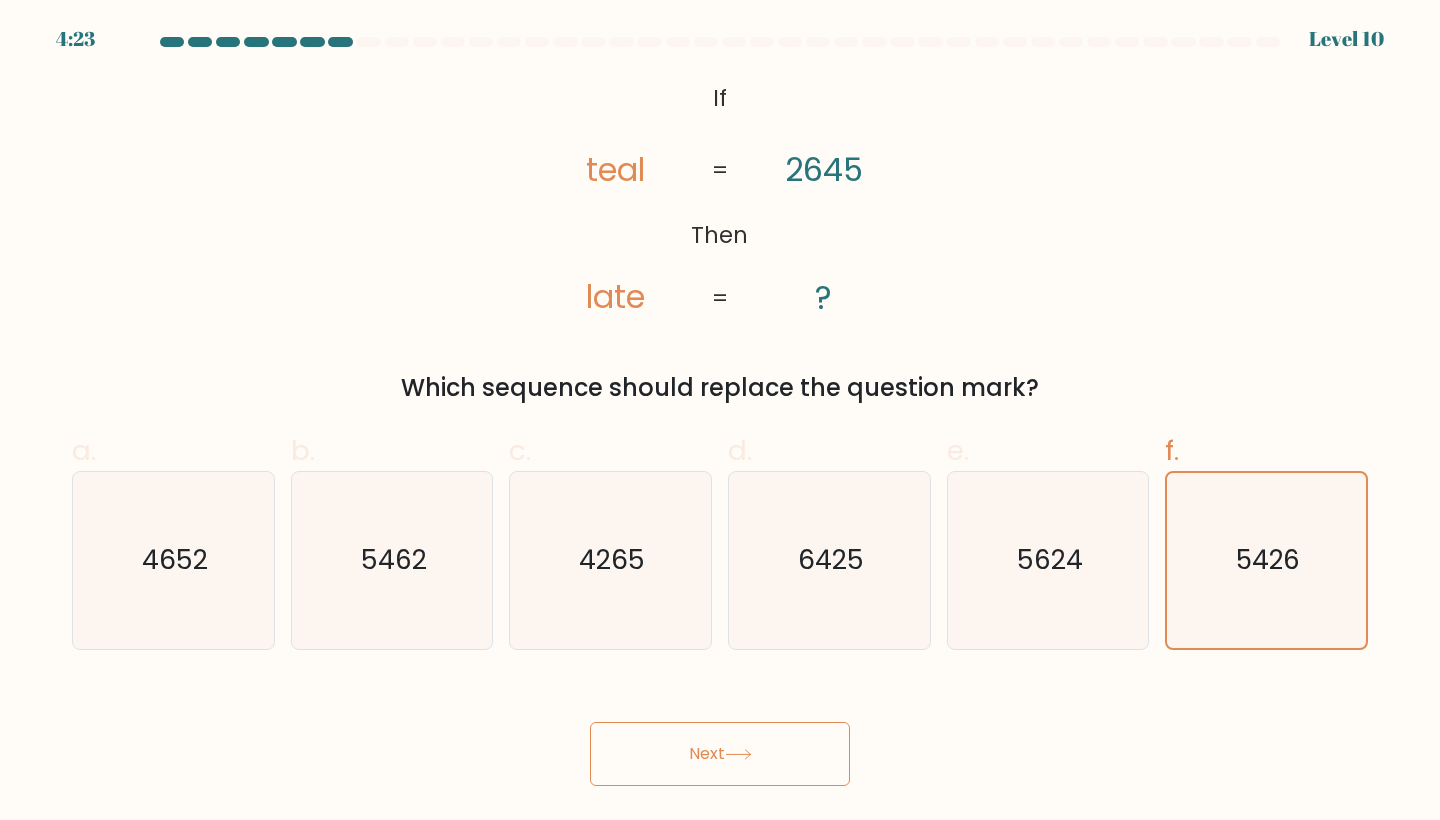 click on "Next" at bounding box center (720, 754) 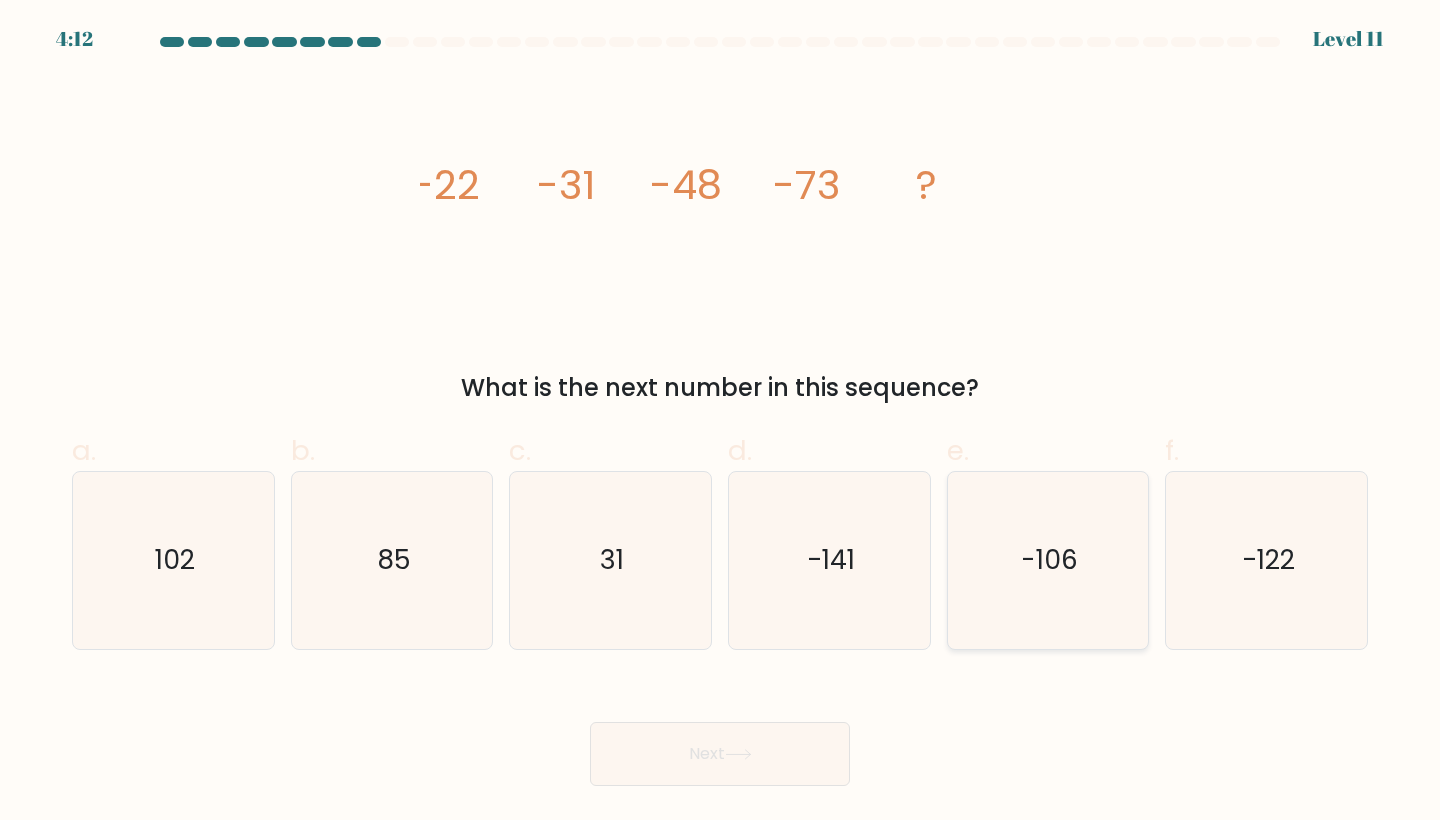 click on "-106" at bounding box center (1048, 560) 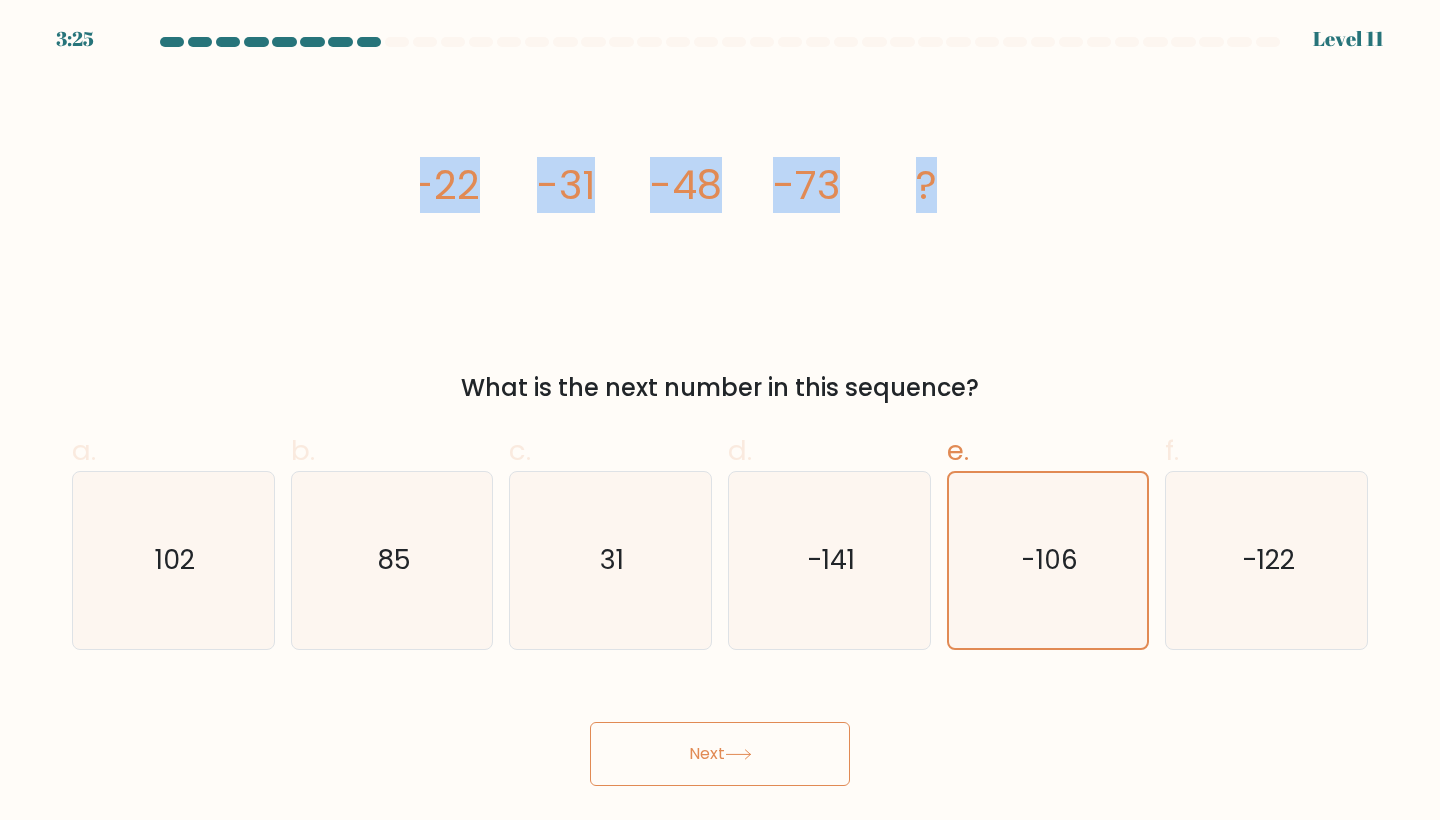 drag, startPoint x: 930, startPoint y: 213, endPoint x: 471, endPoint y: 233, distance: 459.43552 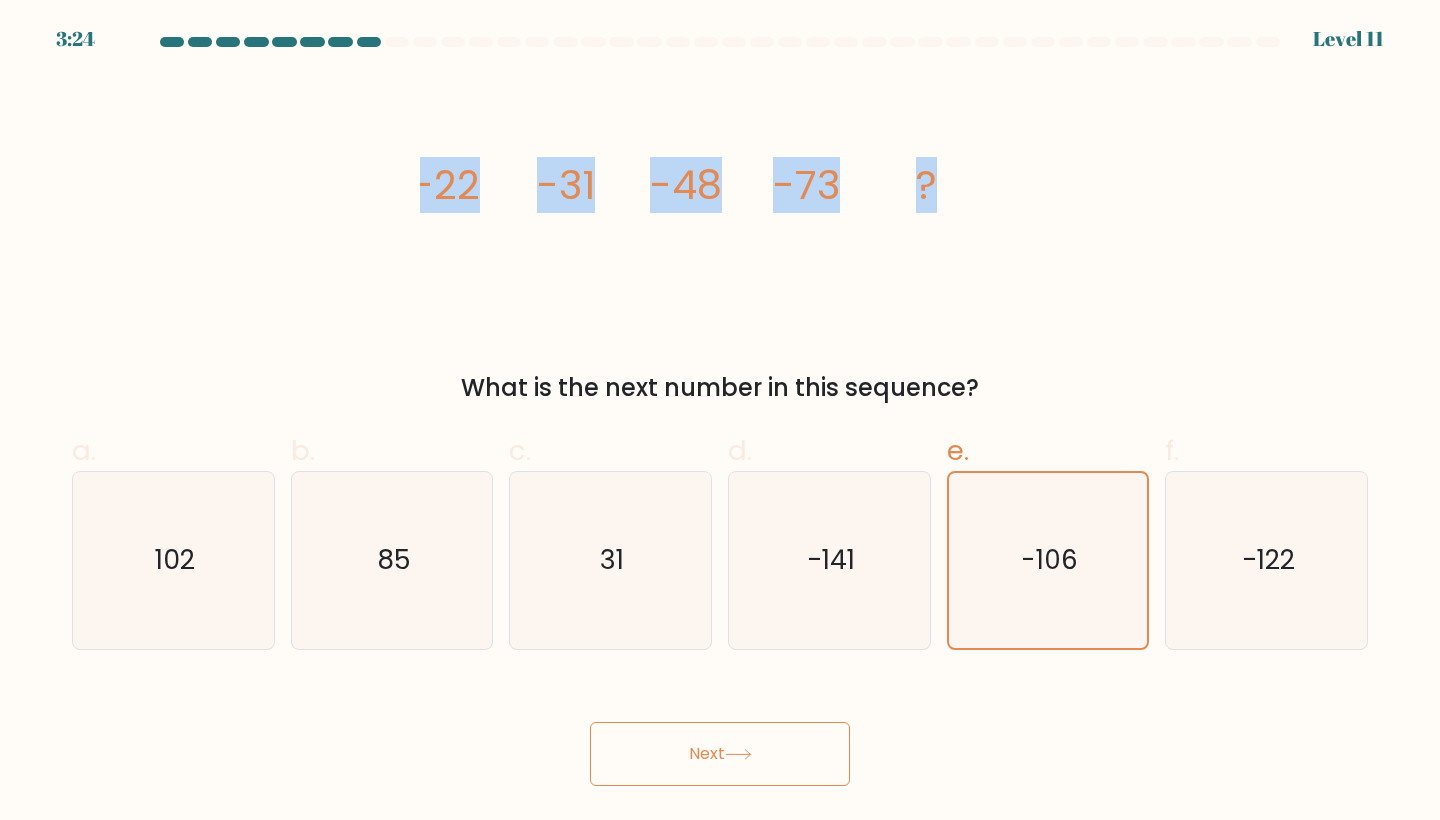 copy on "-[NUMBER]
-[NUMBER]
-[NUMBER]
-[NUMBER]
?" 